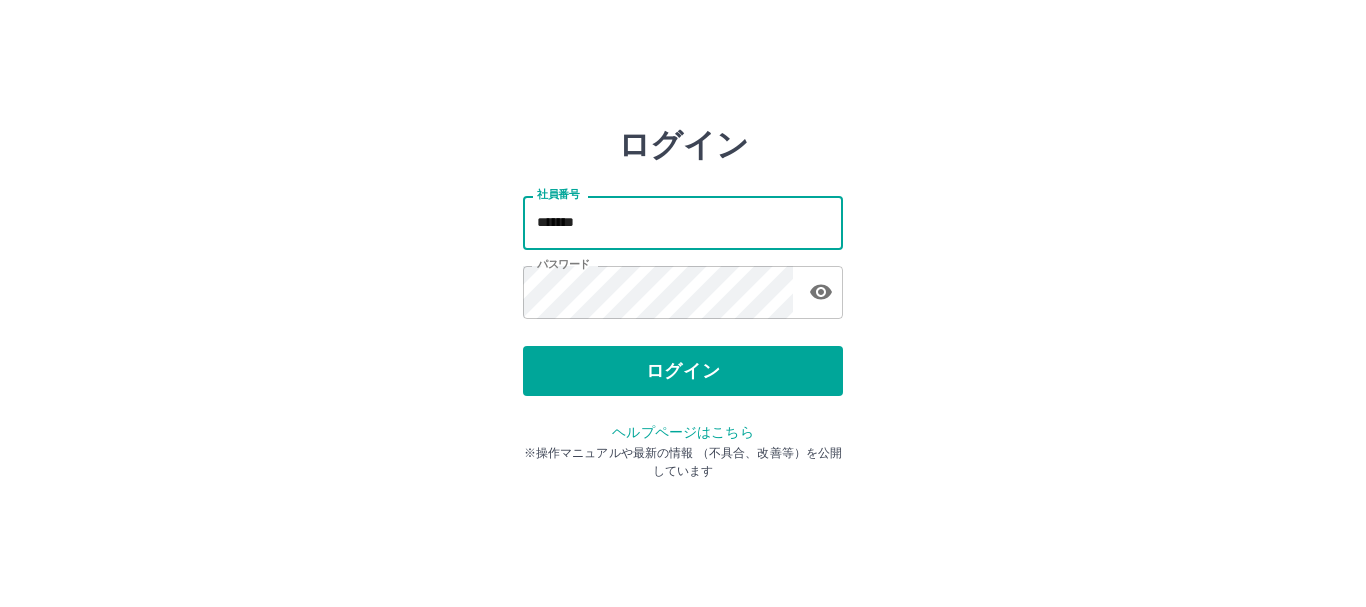 scroll, scrollTop: 0, scrollLeft: 0, axis: both 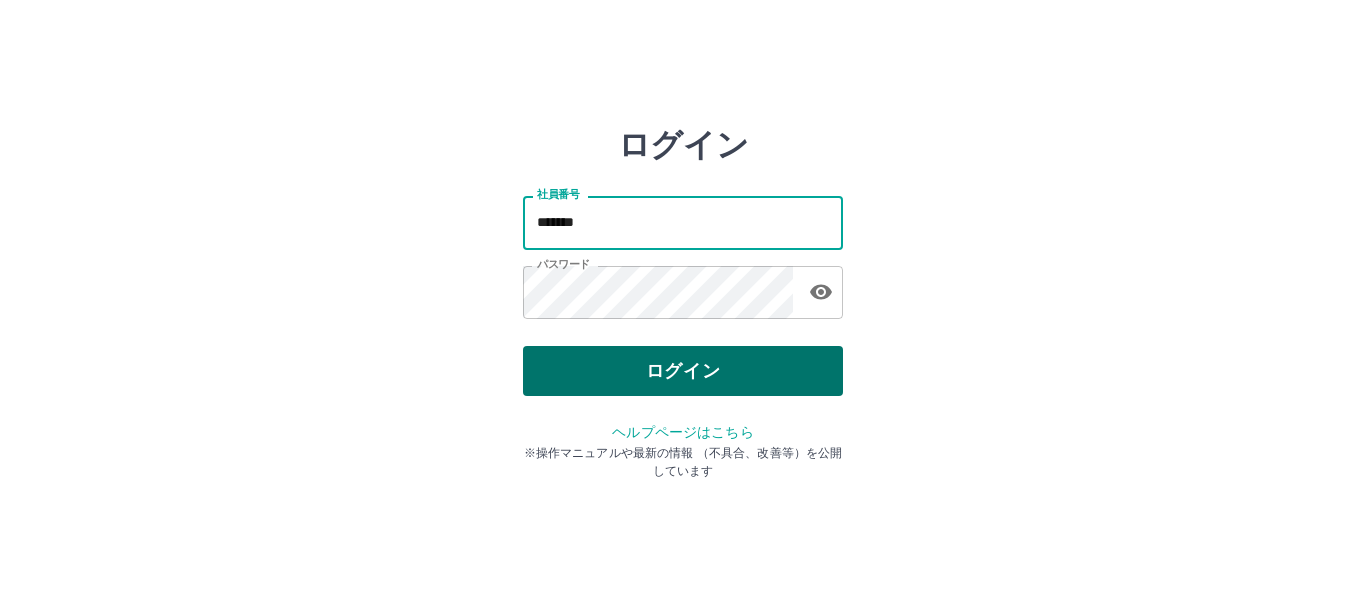 click on "ログイン" at bounding box center [683, 371] 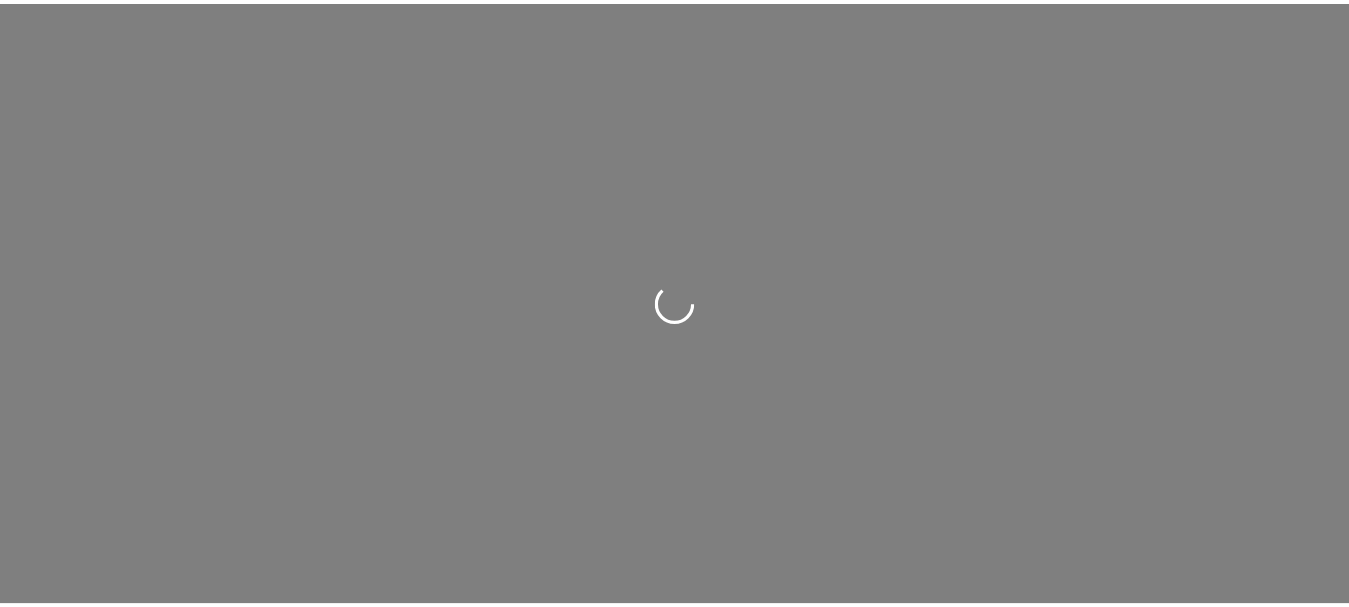 scroll, scrollTop: 0, scrollLeft: 0, axis: both 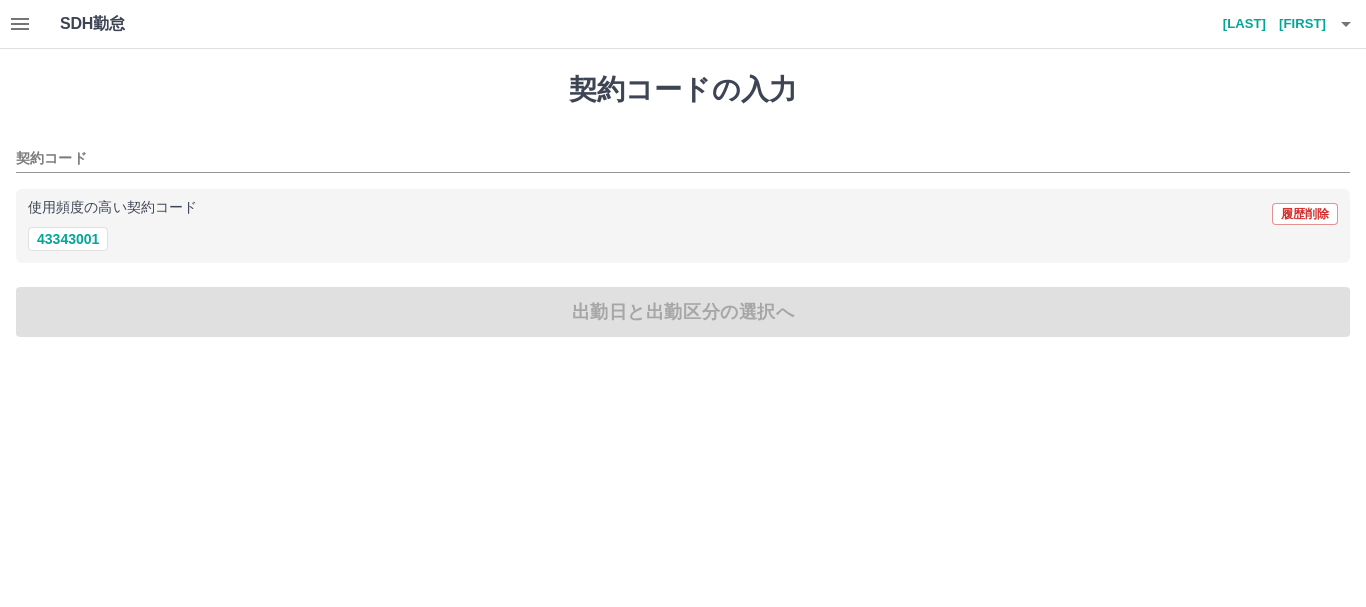 click 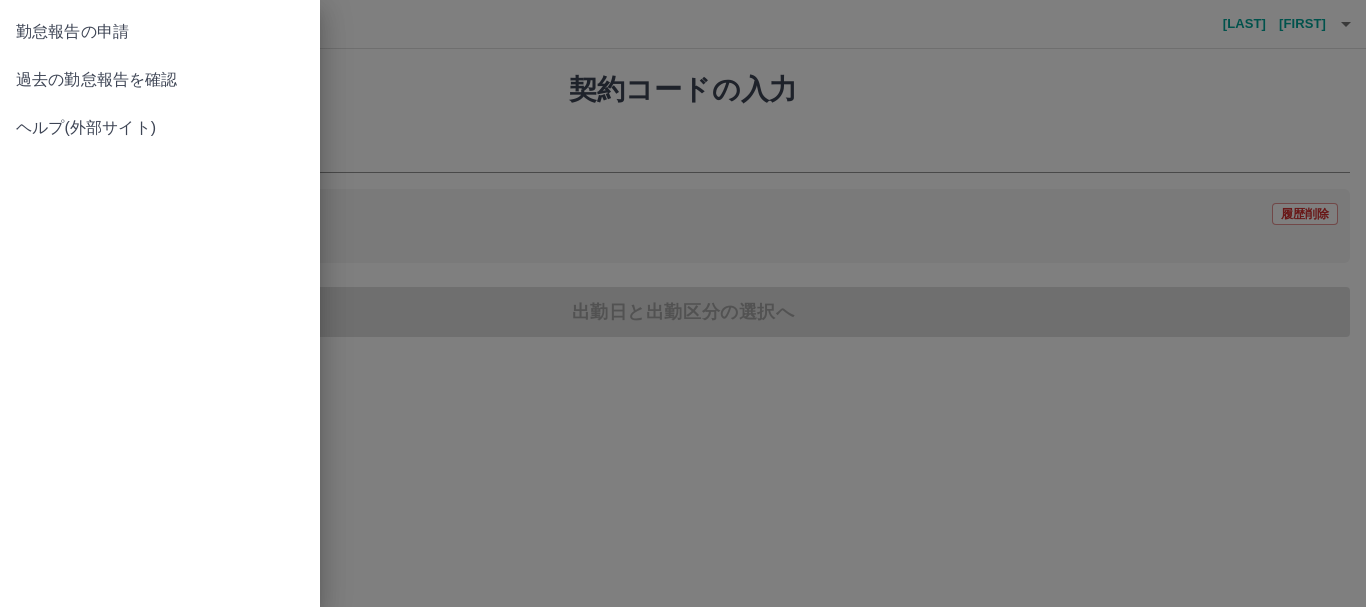 click on "過去の勤怠報告を確認" at bounding box center (160, 80) 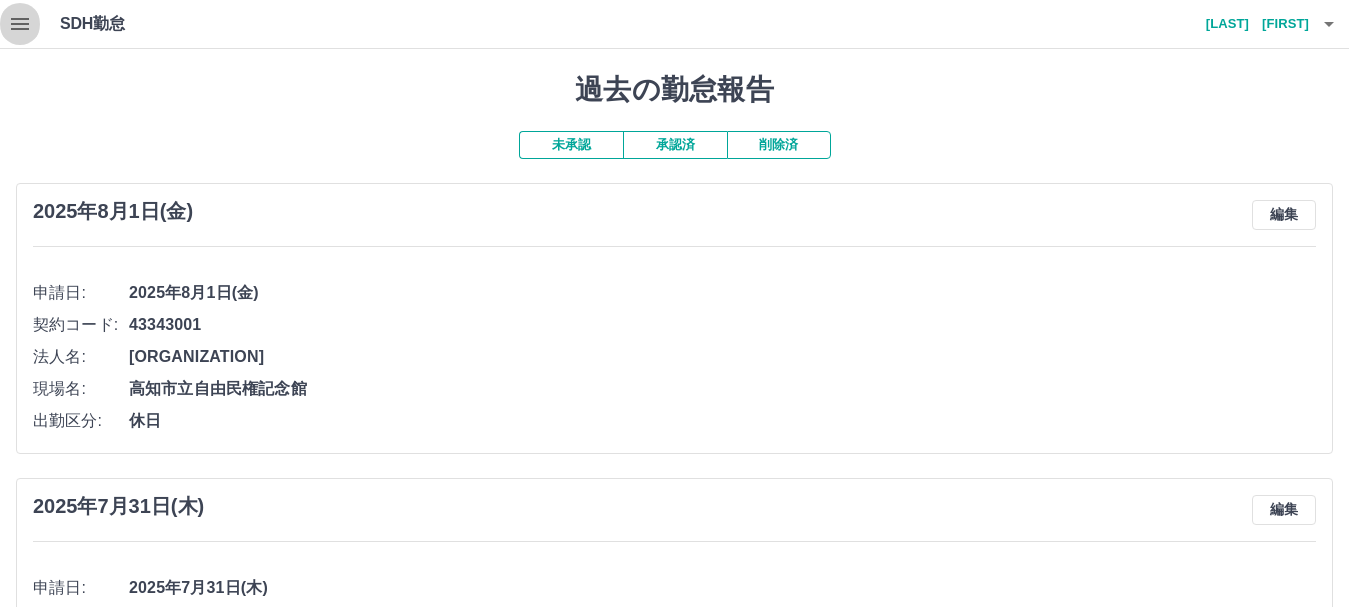 click at bounding box center [20, 24] 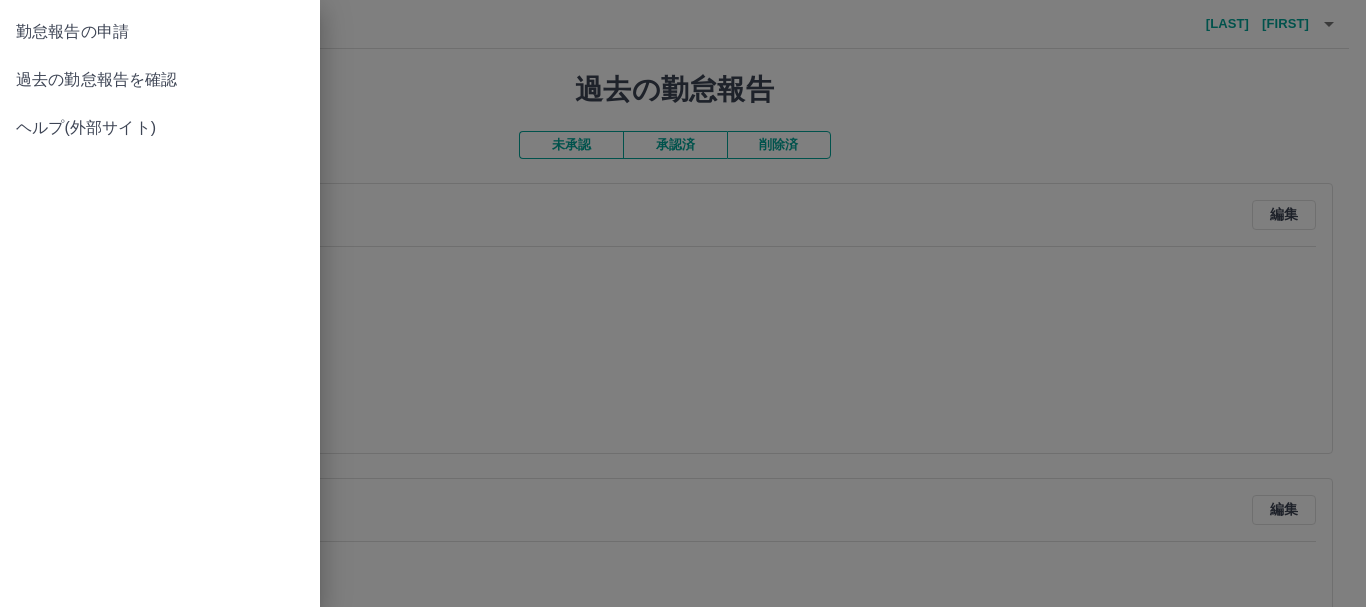 click on "勤怠報告の申請" at bounding box center [160, 32] 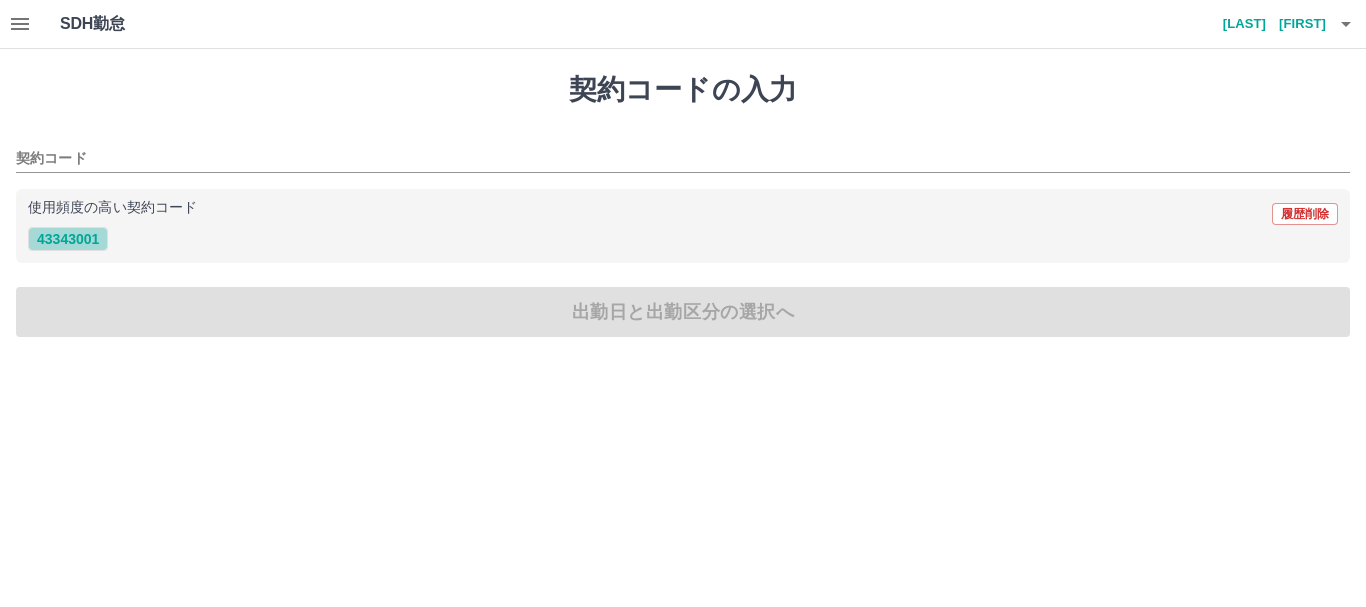 click on "43343001" at bounding box center [68, 239] 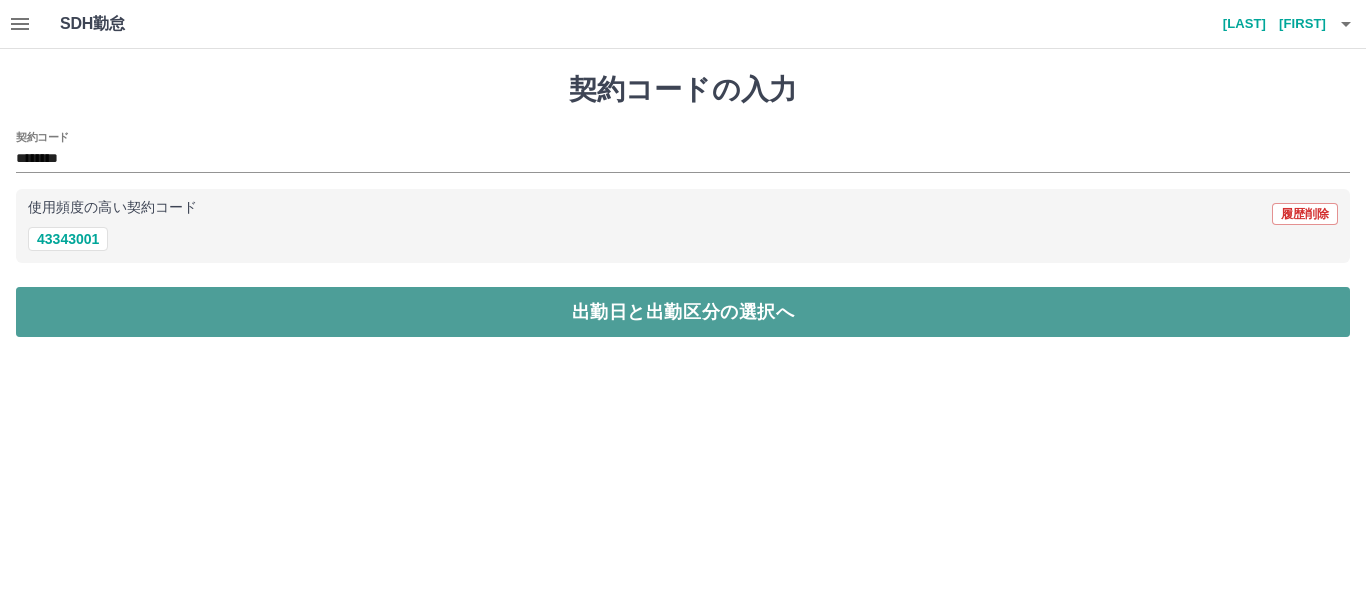 click on "出勤日と出勤区分の選択へ" at bounding box center (683, 312) 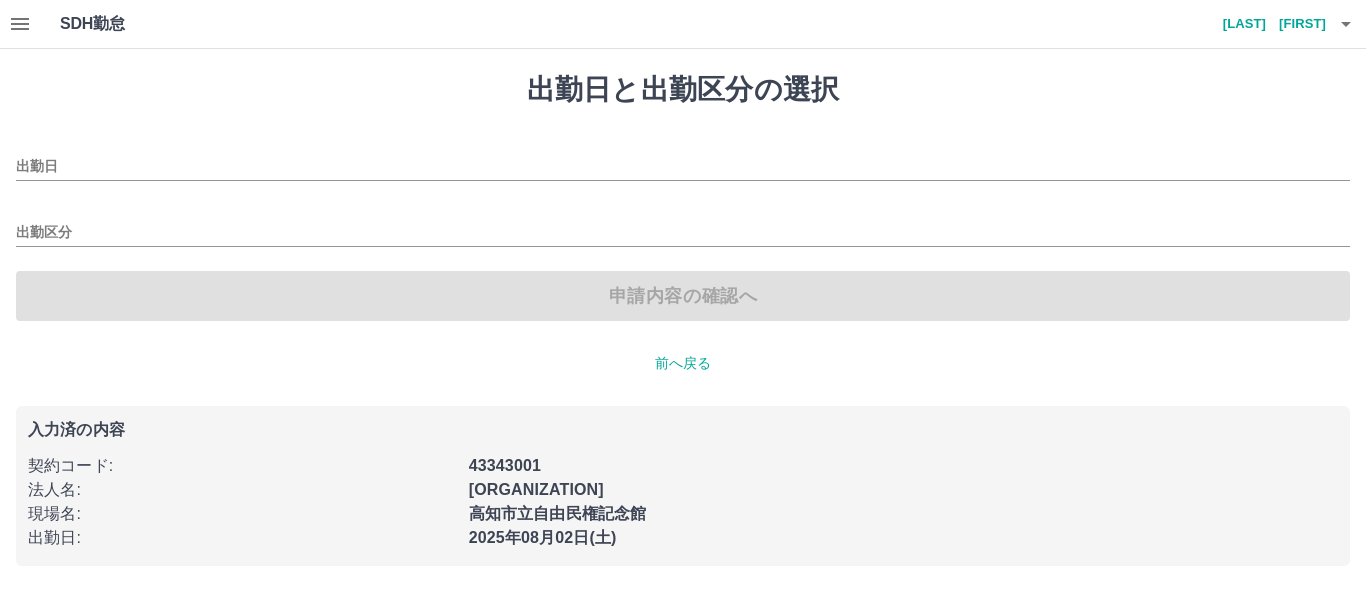 type on "**********" 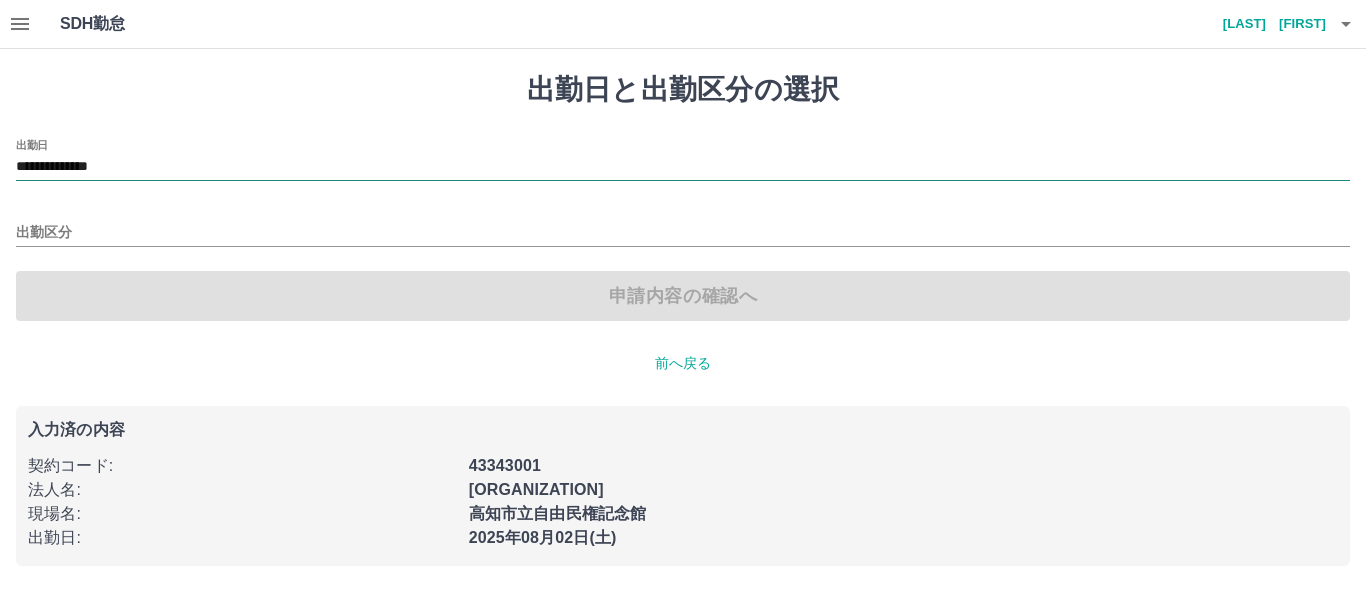 click on "**********" at bounding box center (683, 167) 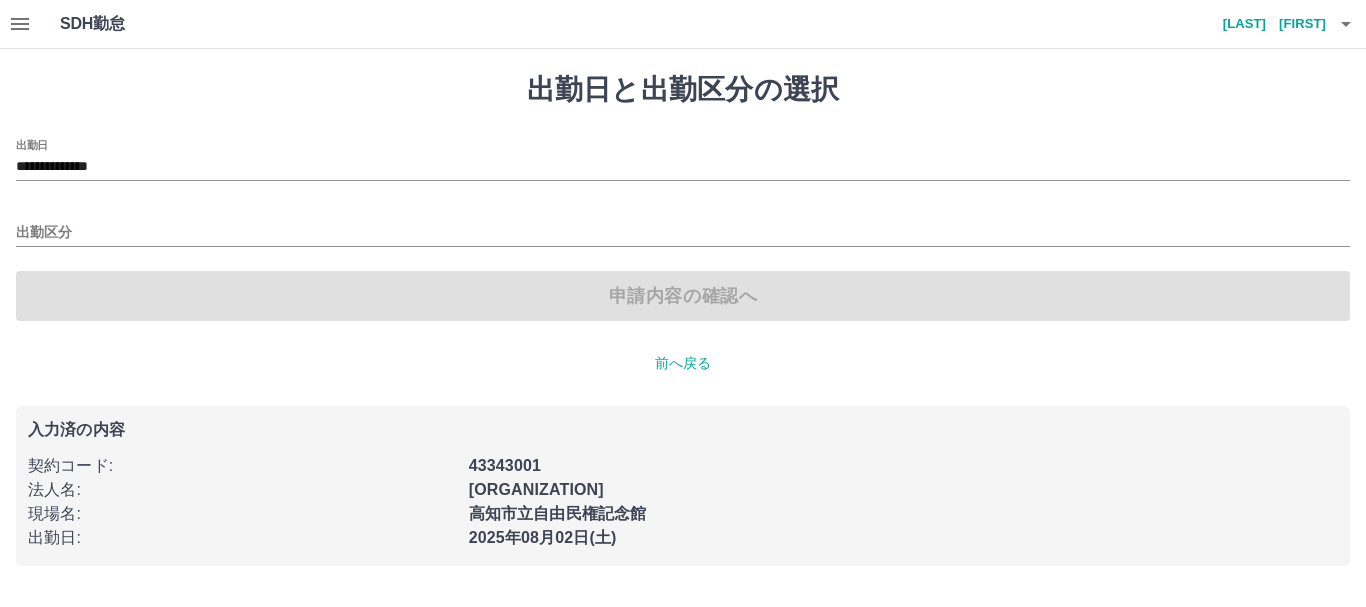 click on "**********" at bounding box center [683, 319] 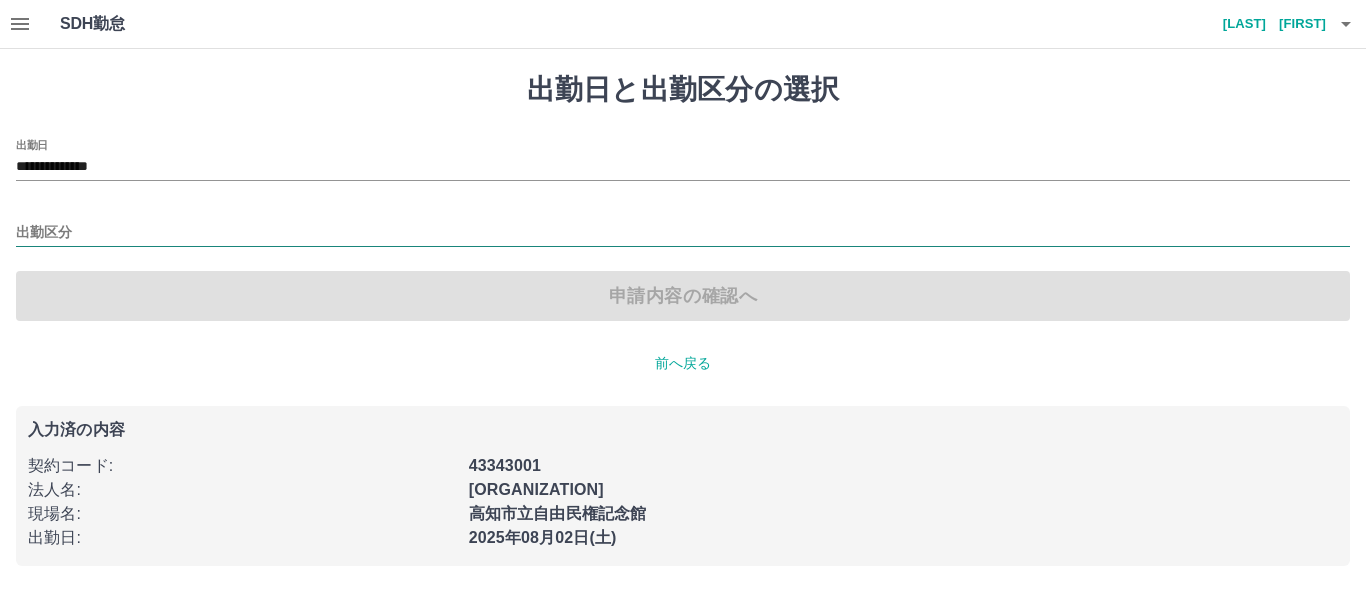 click on "出勤区分" at bounding box center (683, 233) 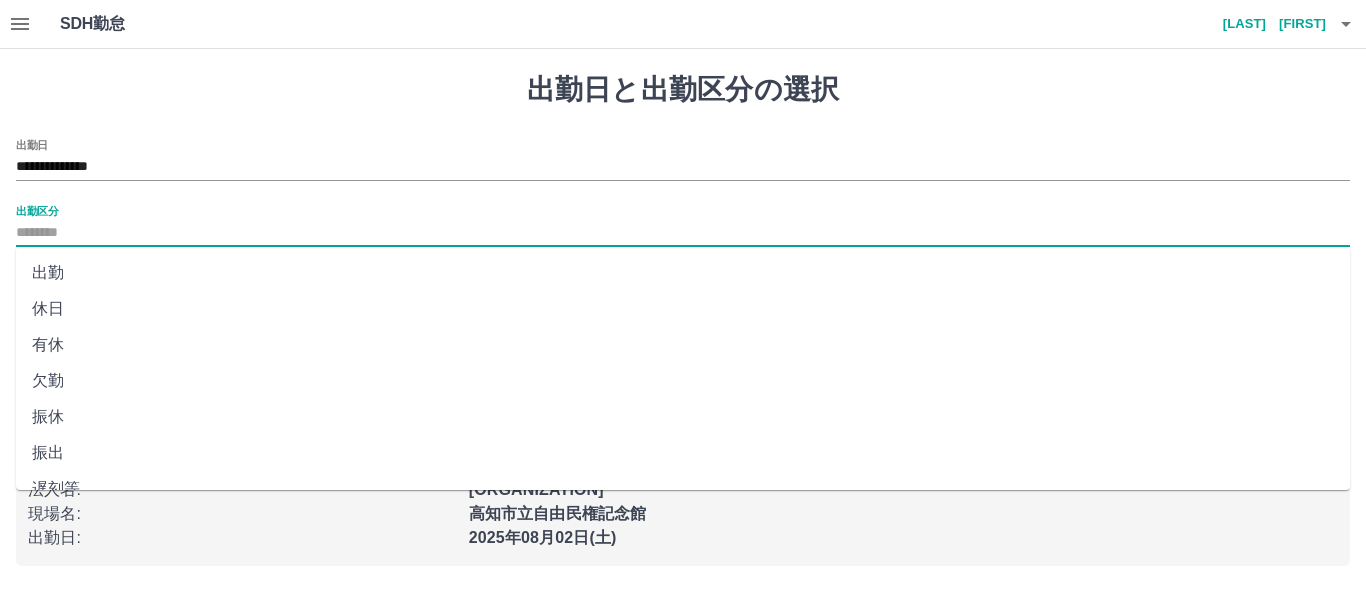 click on "出勤" at bounding box center [683, 273] 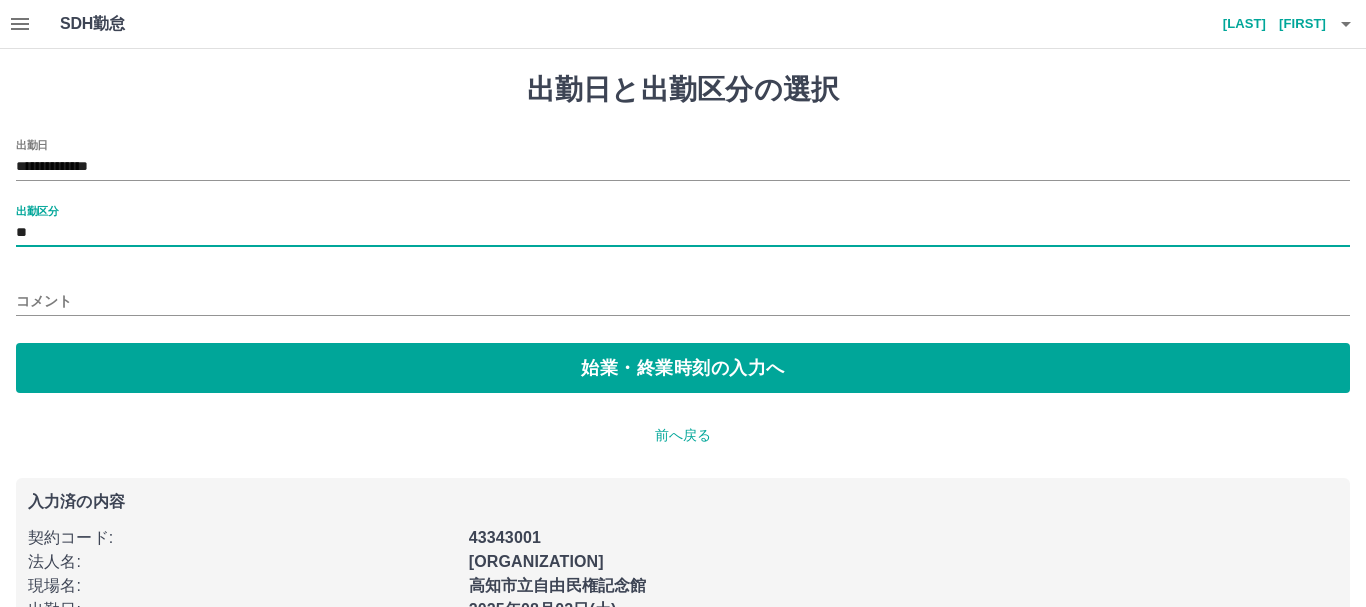 type on "**" 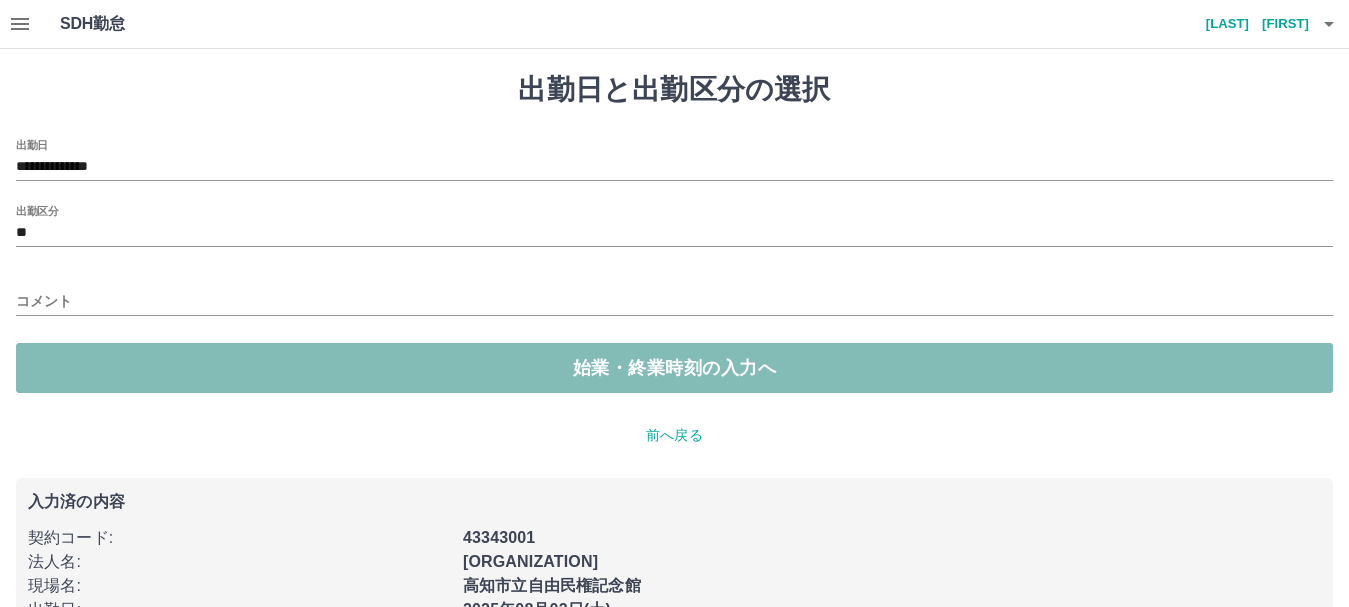 click on "始業・終業時刻の入力へ" at bounding box center (674, 368) 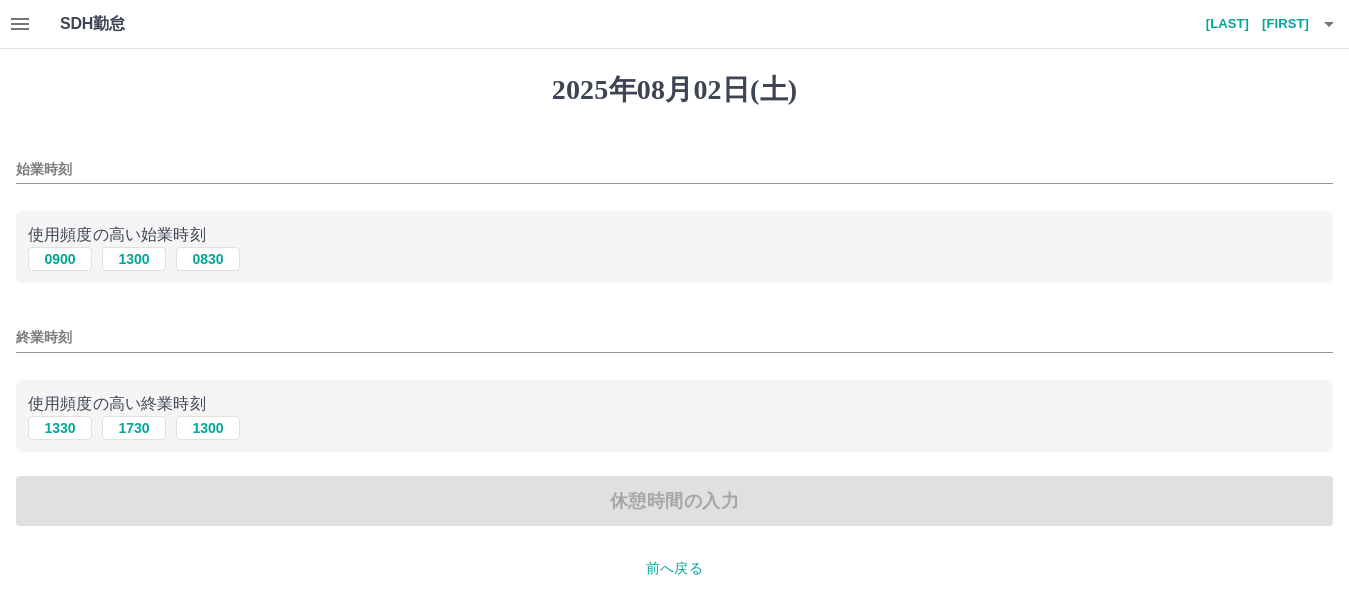 drag, startPoint x: 154, startPoint y: 346, endPoint x: 93, endPoint y: 119, distance: 235.05319 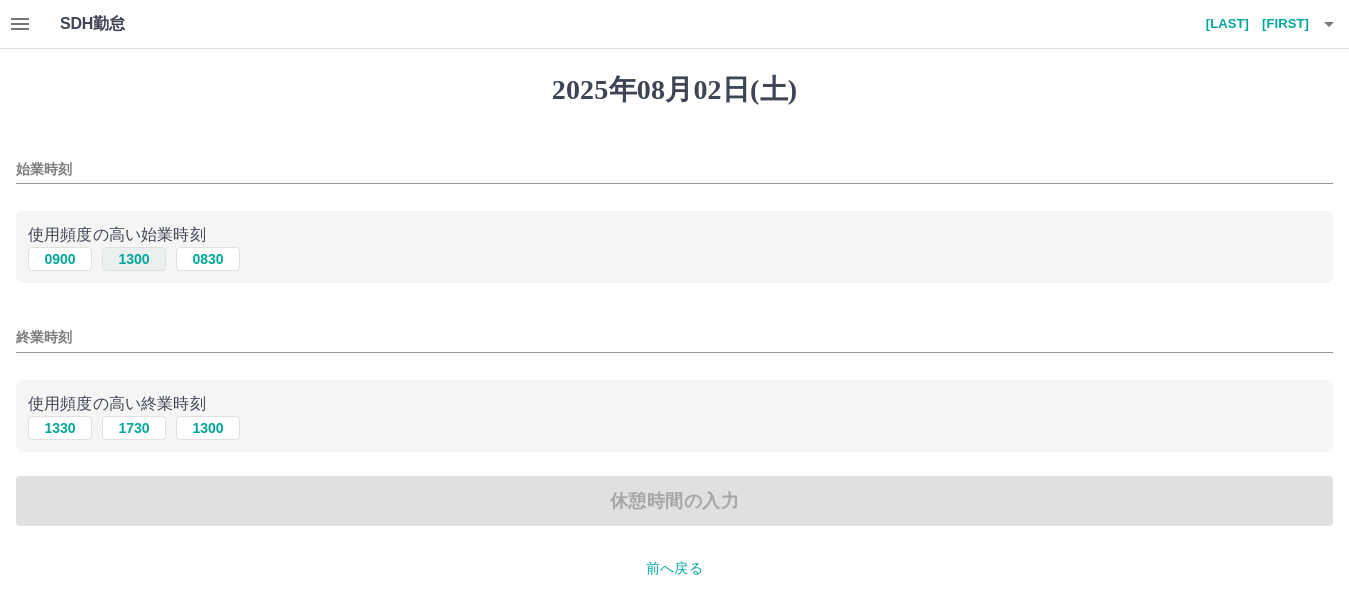 click on "1300" at bounding box center (134, 259) 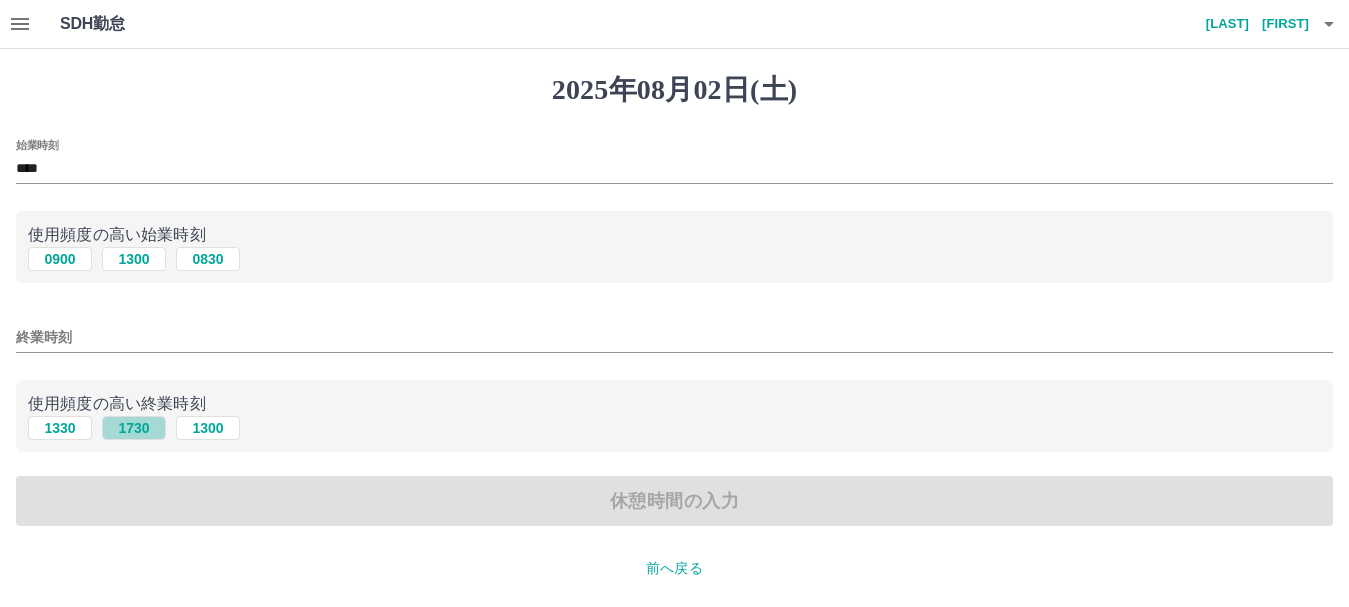 click on "1730" at bounding box center (134, 428) 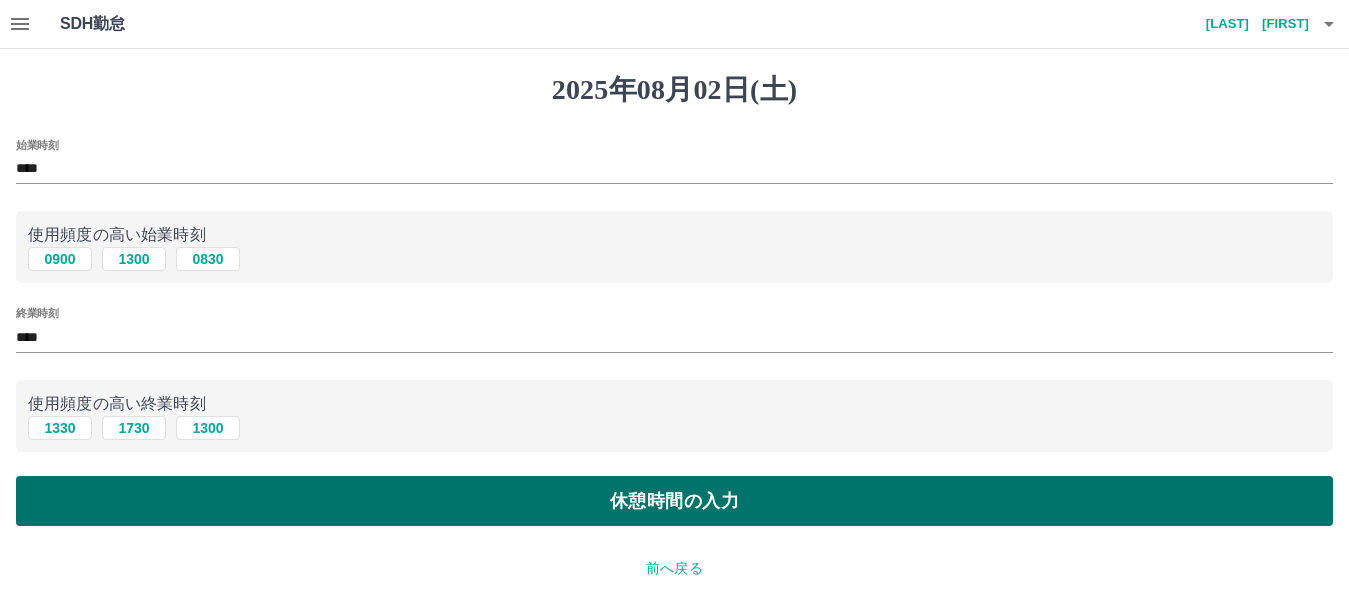 click on "休憩時間の入力" at bounding box center (674, 501) 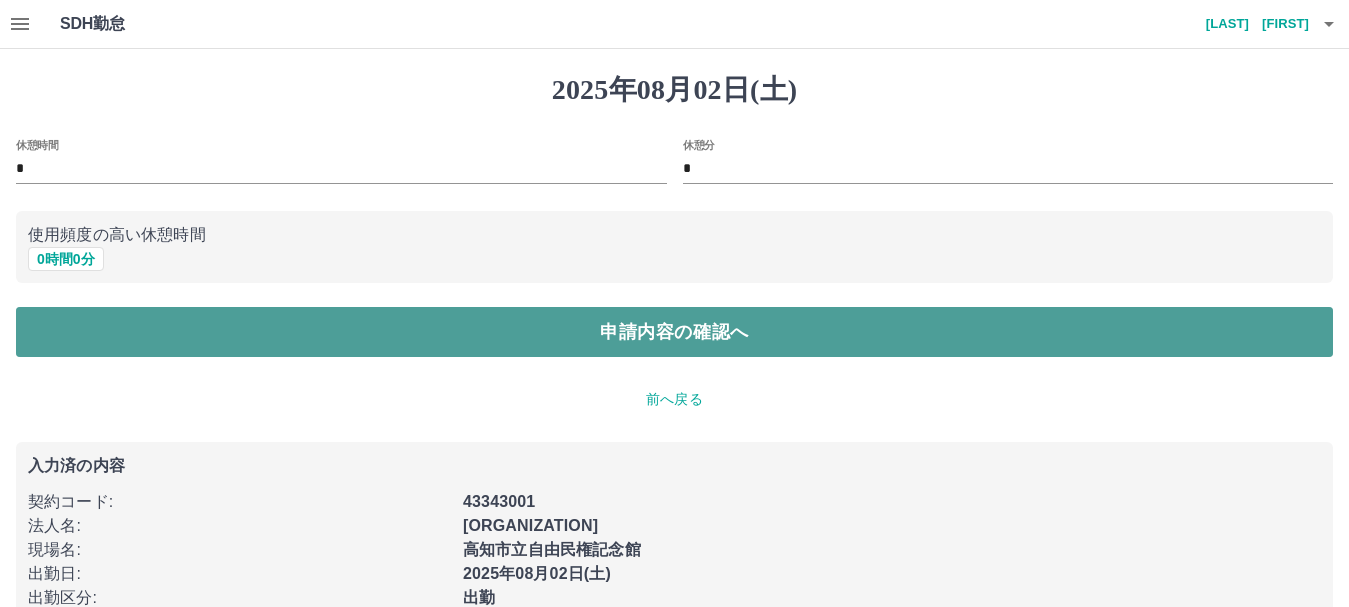 click on "申請内容の確認へ" at bounding box center (674, 332) 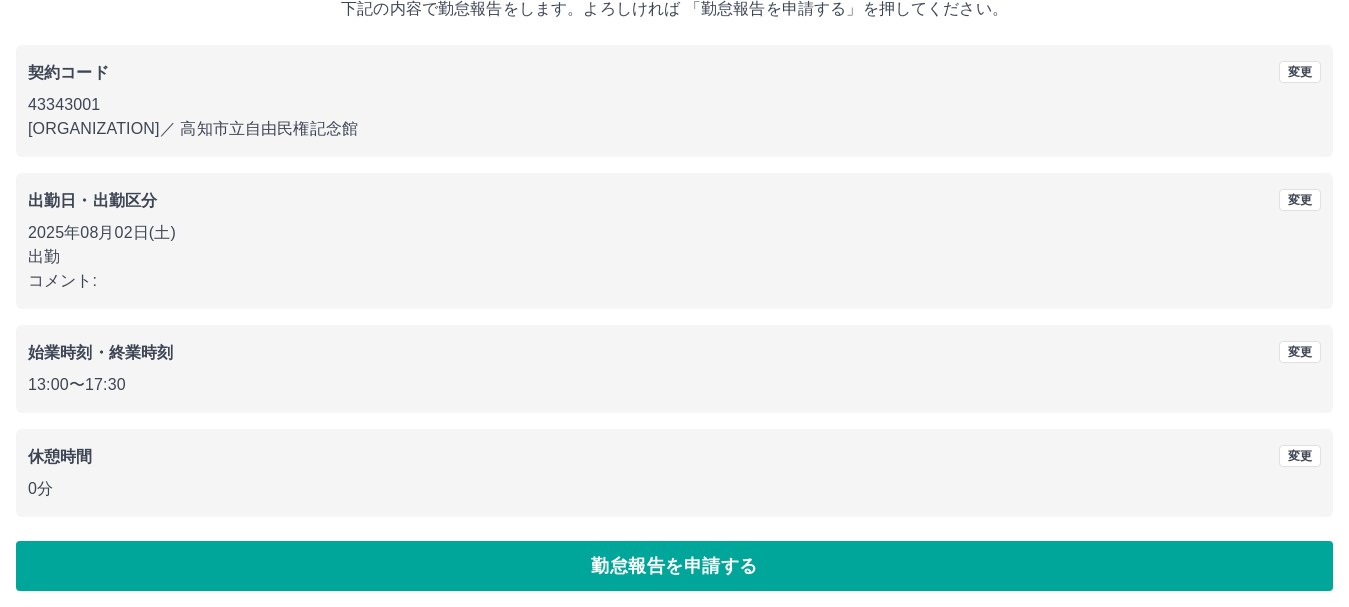 scroll, scrollTop: 142, scrollLeft: 0, axis: vertical 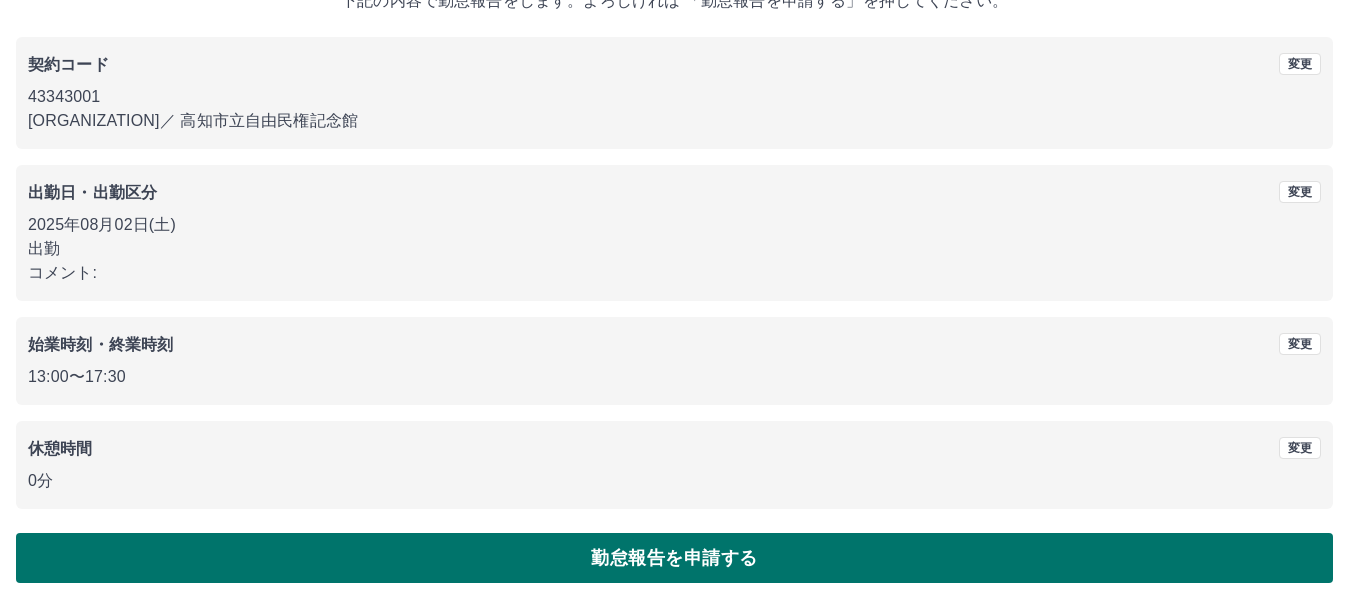 click on "勤怠報告を申請する" at bounding box center [674, 558] 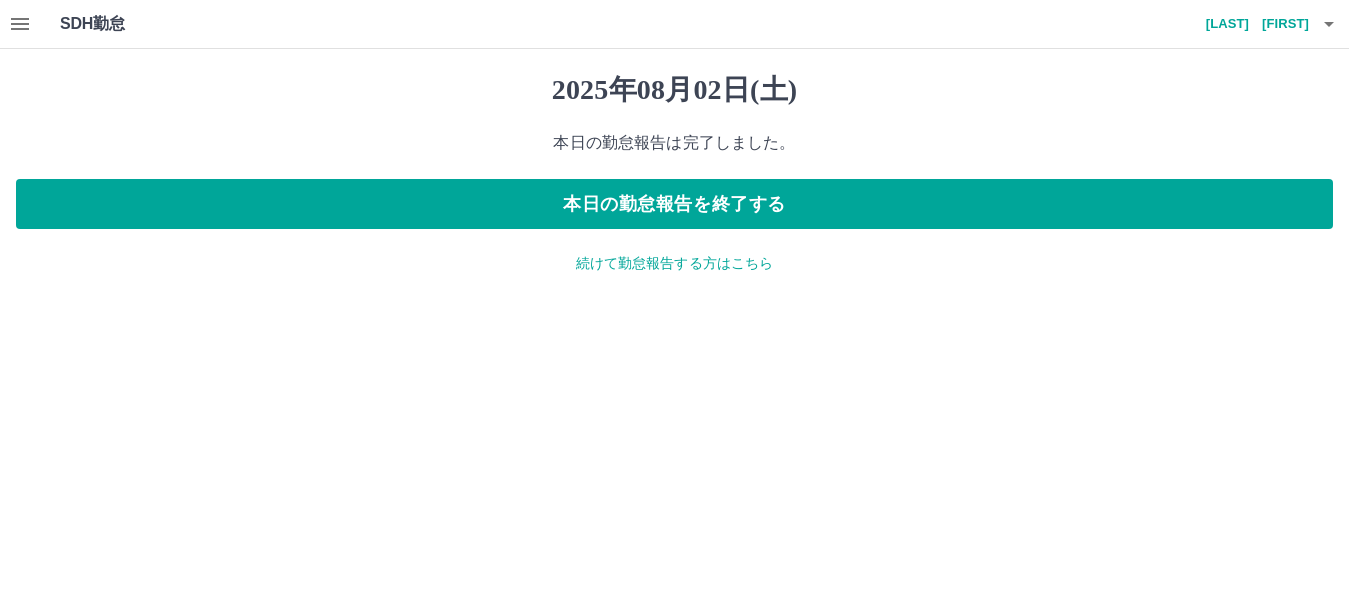 scroll, scrollTop: 0, scrollLeft: 0, axis: both 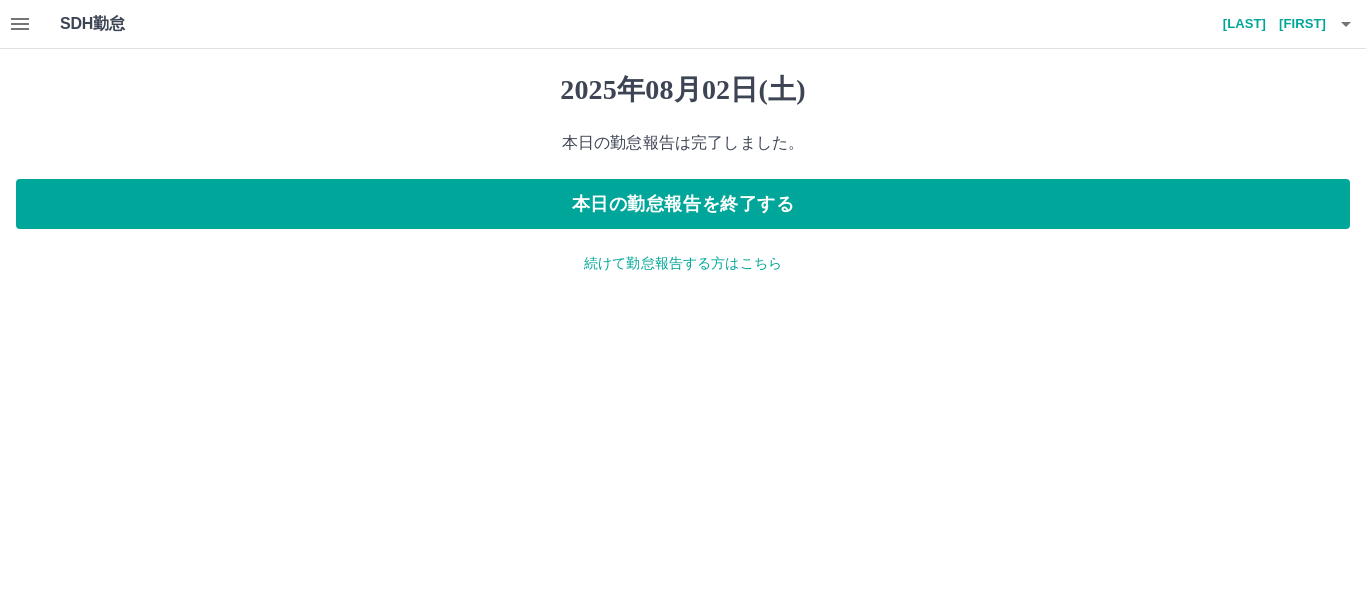 click on "続けて勤怠報告する方はこちら" at bounding box center (683, 263) 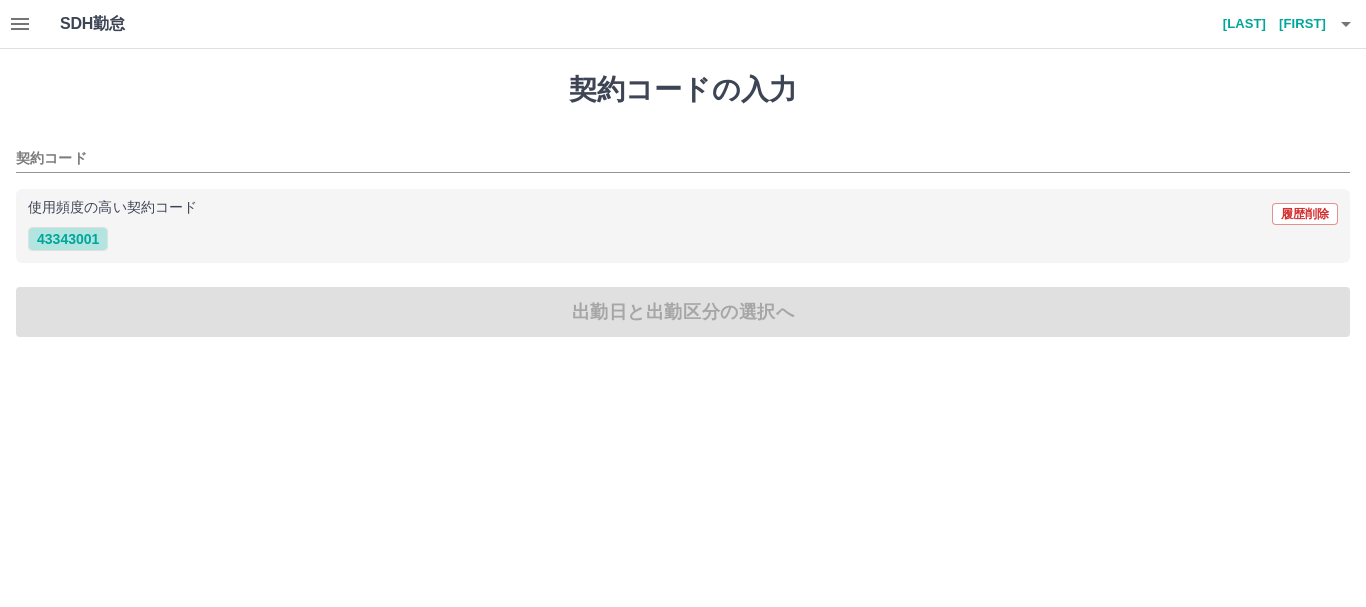 drag, startPoint x: 65, startPoint y: 240, endPoint x: 98, endPoint y: 285, distance: 55.803226 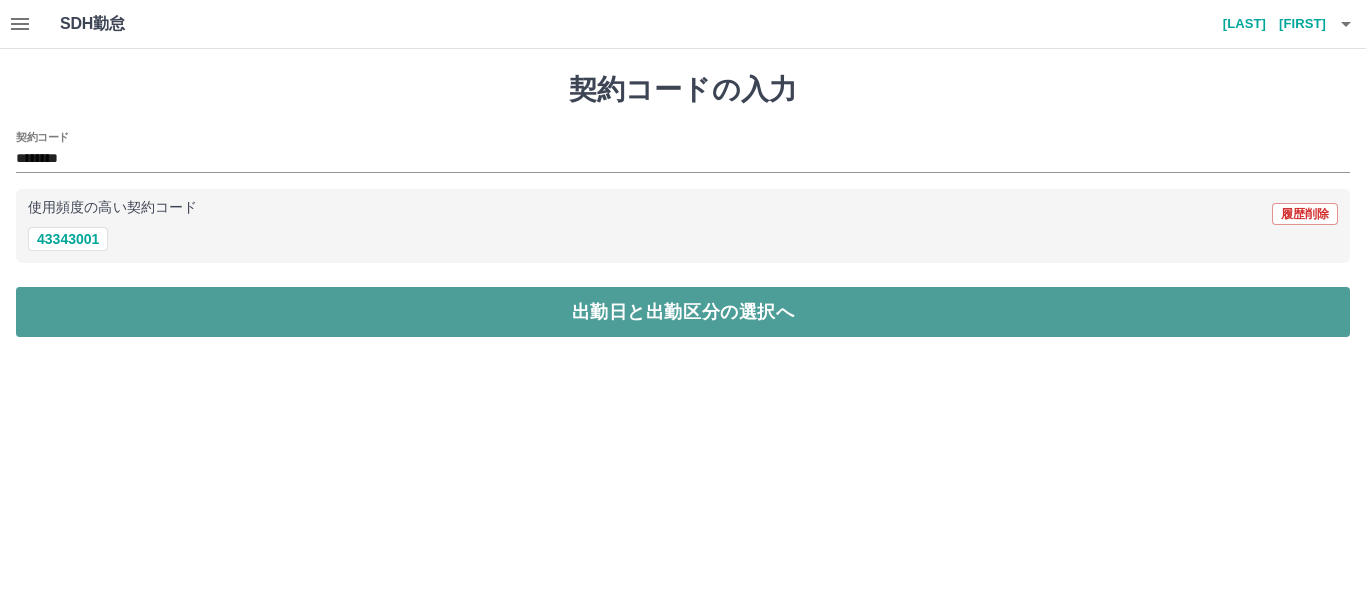 click on "出勤日と出勤区分の選択へ" at bounding box center (683, 312) 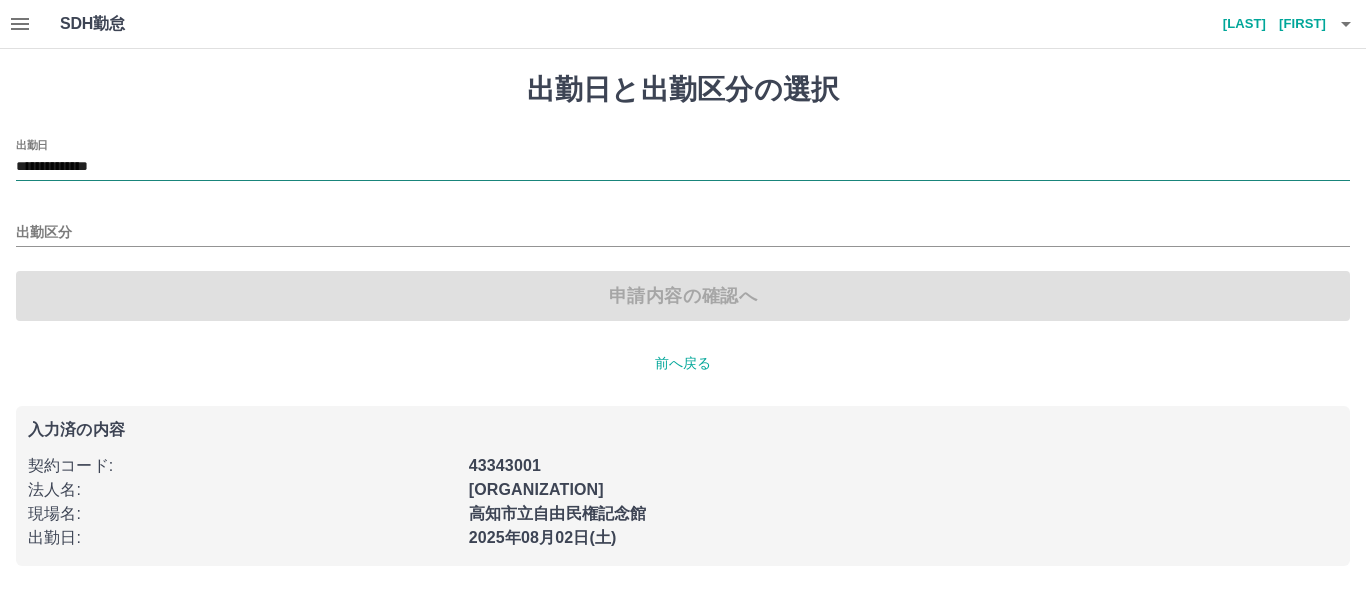 click on "**********" at bounding box center (683, 167) 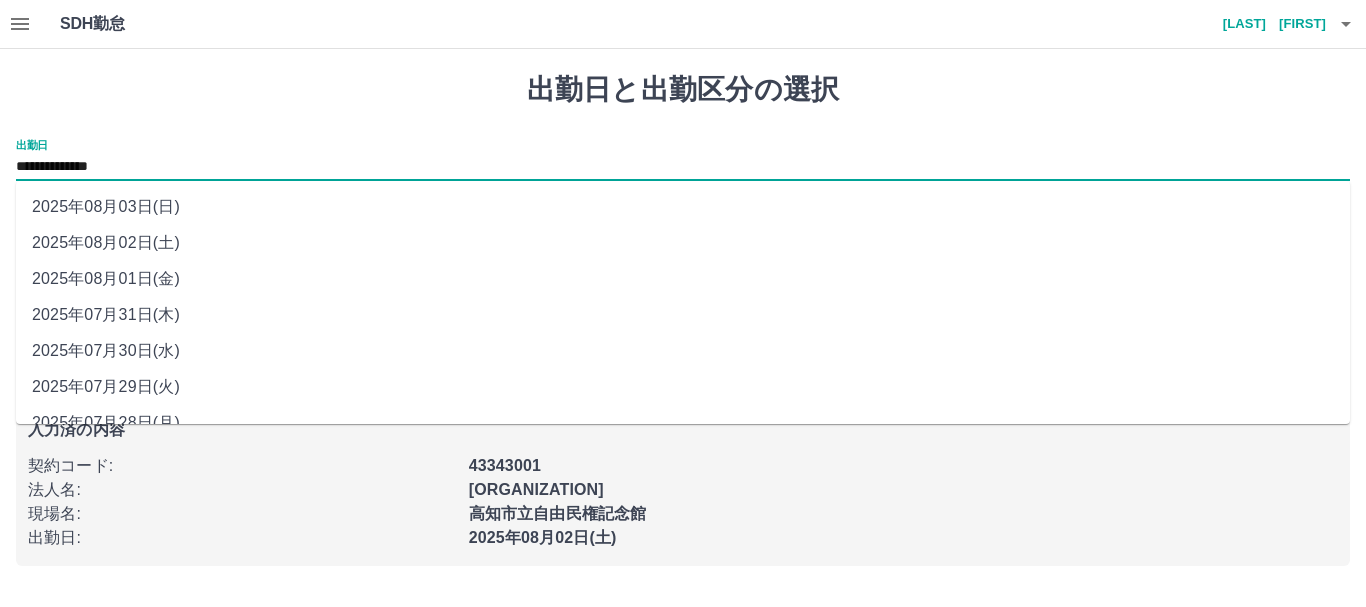 click on "2025年08月03日(日)" at bounding box center (683, 207) 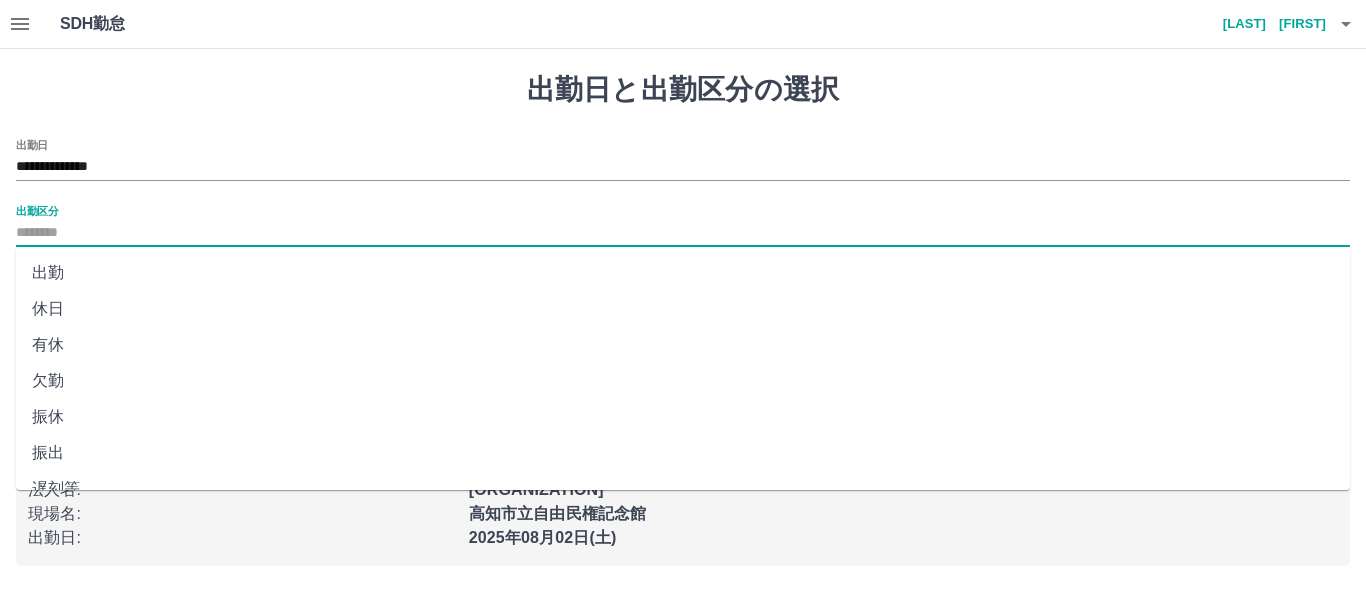 click on "出勤区分" at bounding box center (683, 233) 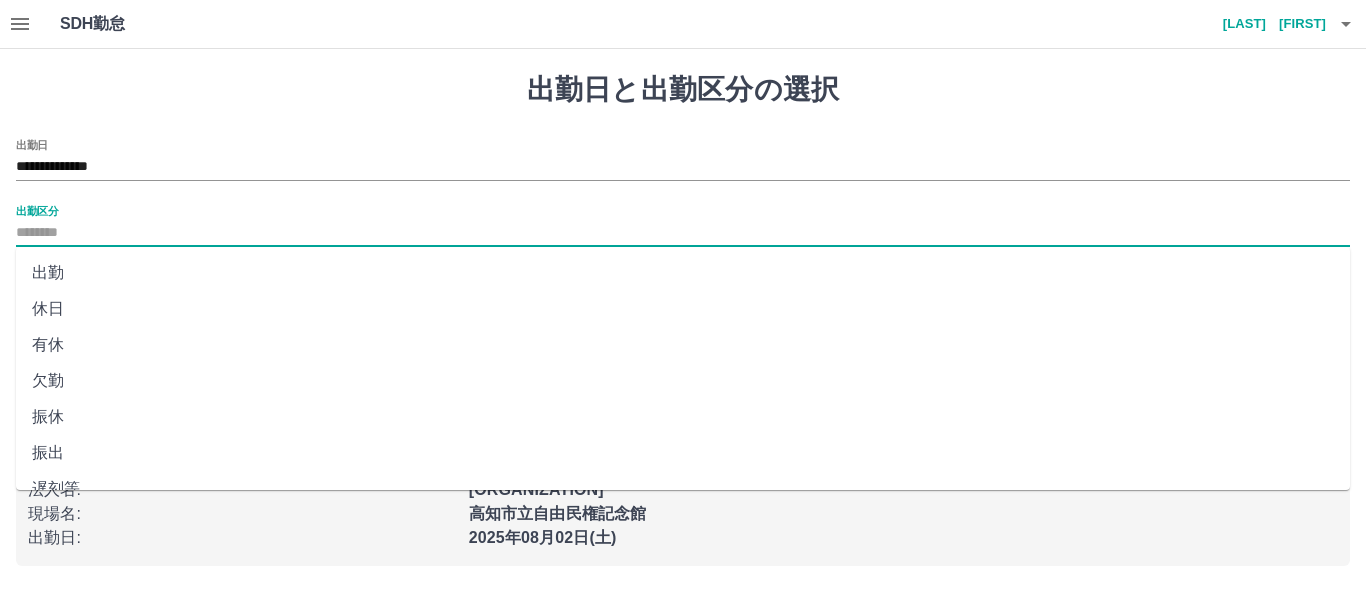 click on "出勤" at bounding box center [683, 273] 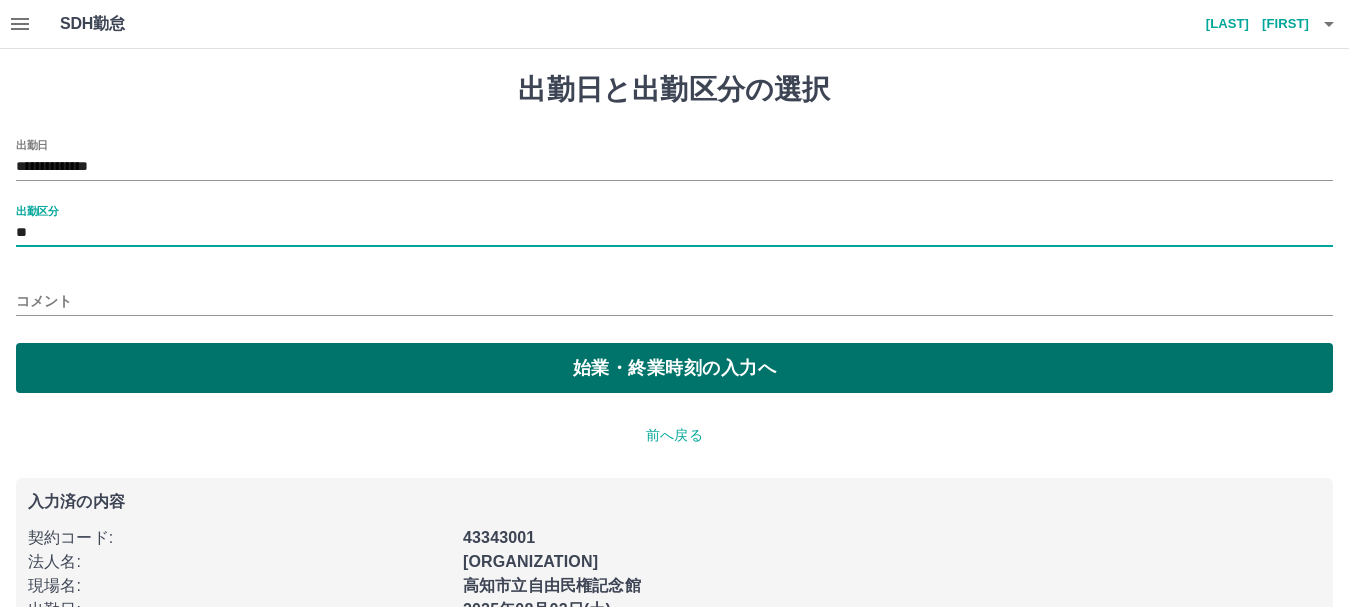 click on "始業・終業時刻の入力へ" at bounding box center (674, 368) 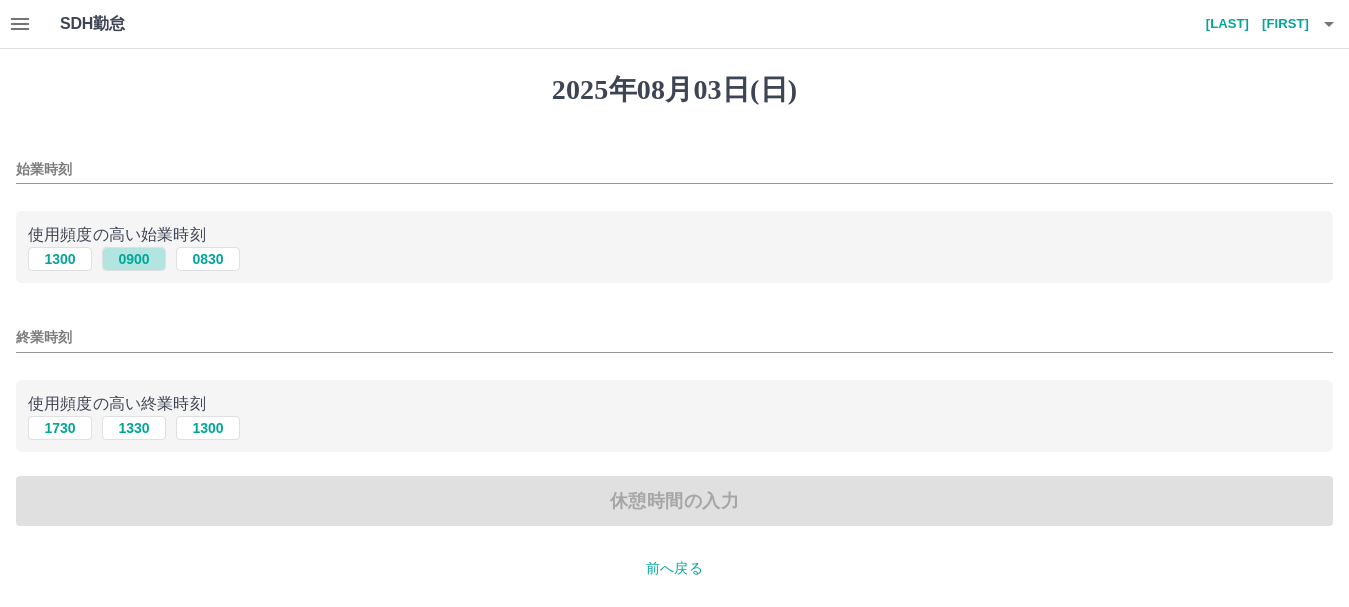 drag, startPoint x: 156, startPoint y: 248, endPoint x: 155, endPoint y: 402, distance: 154.00325 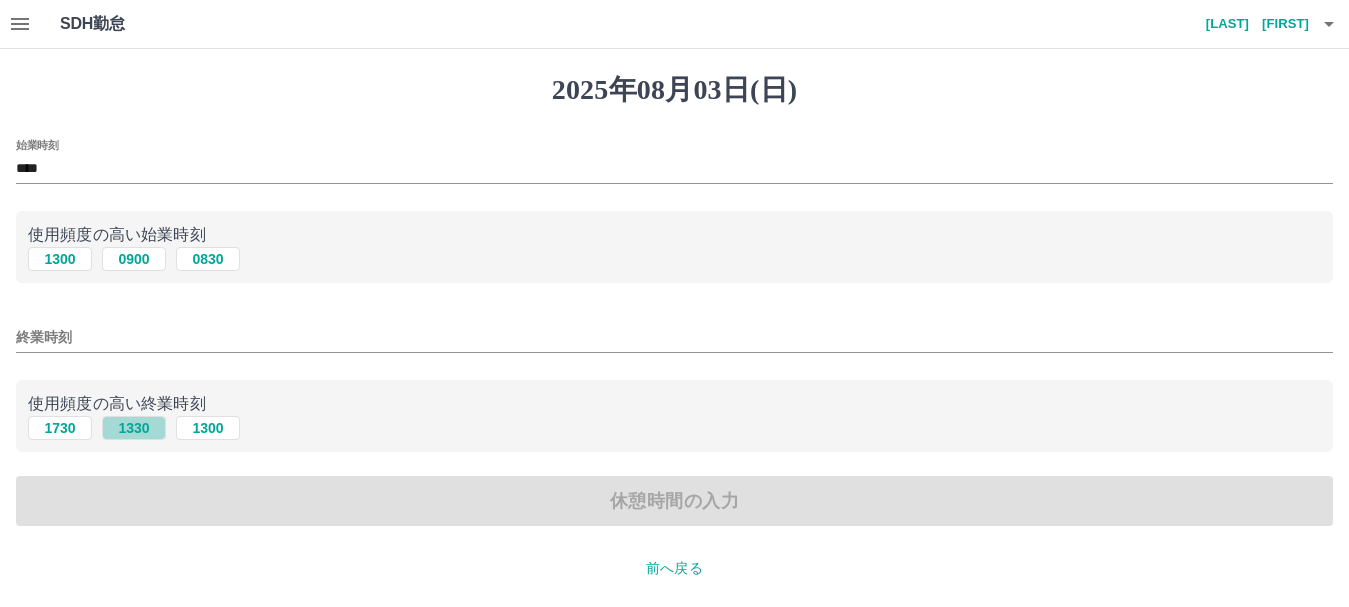 click on "1330" at bounding box center (134, 428) 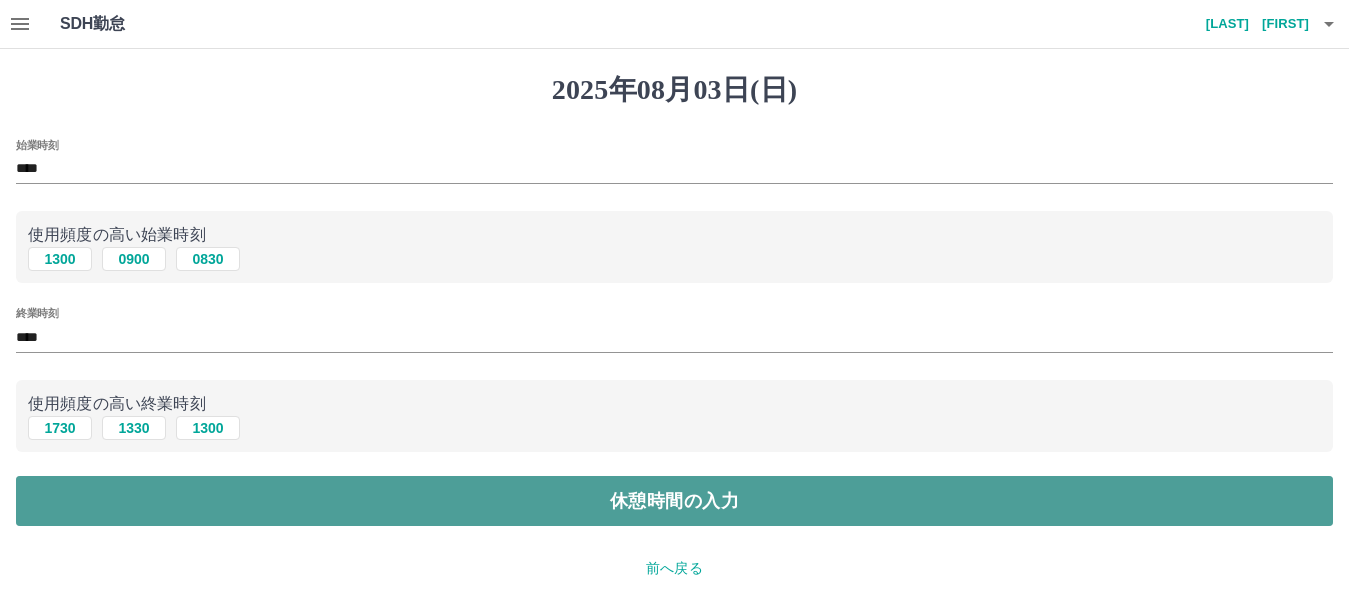 click on "休憩時間の入力" at bounding box center [674, 501] 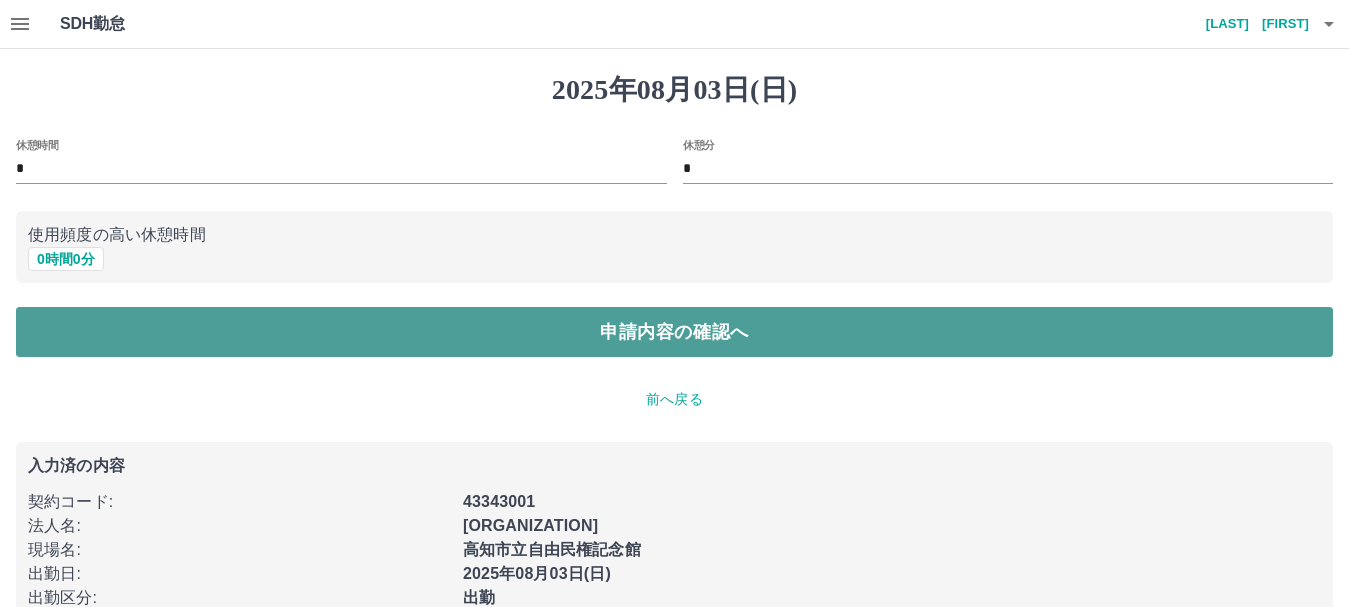 click on "申請内容の確認へ" at bounding box center (674, 332) 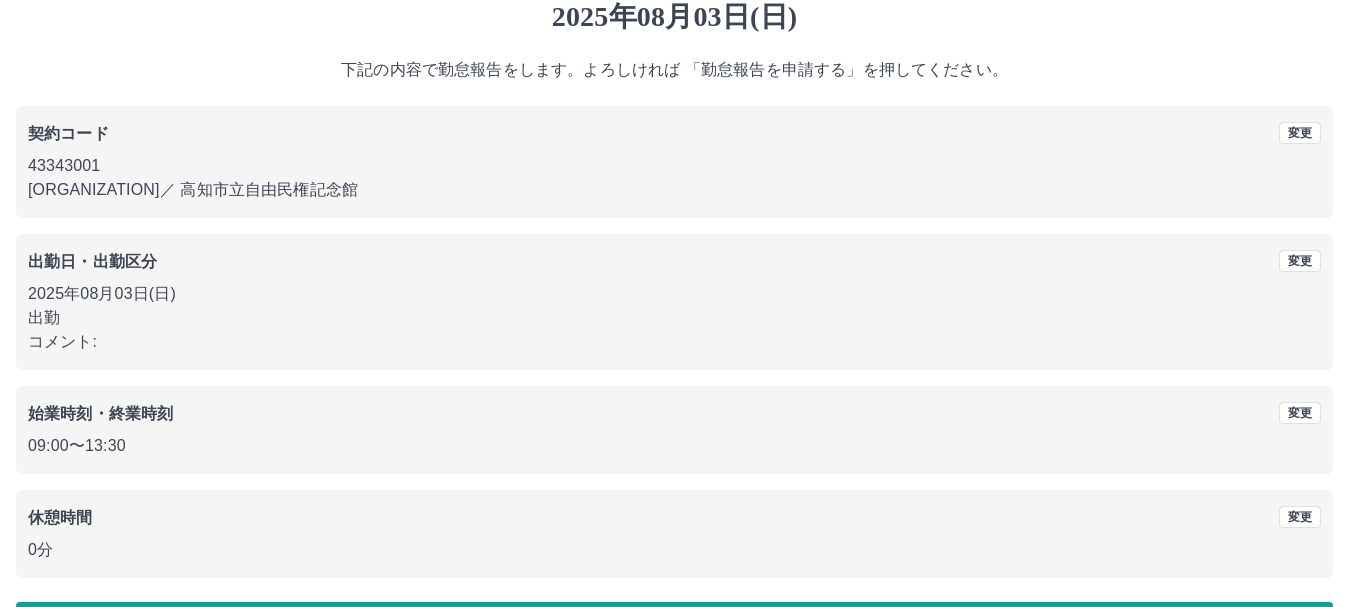 scroll, scrollTop: 142, scrollLeft: 0, axis: vertical 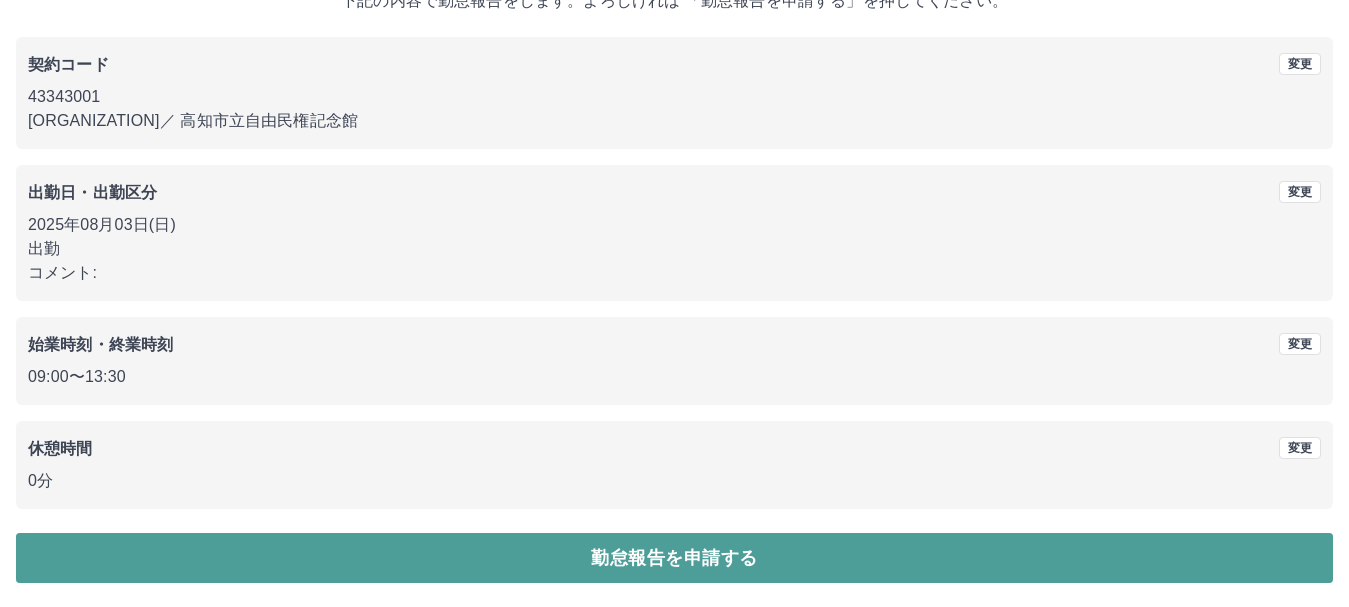 click on "勤怠報告を申請する" at bounding box center [674, 558] 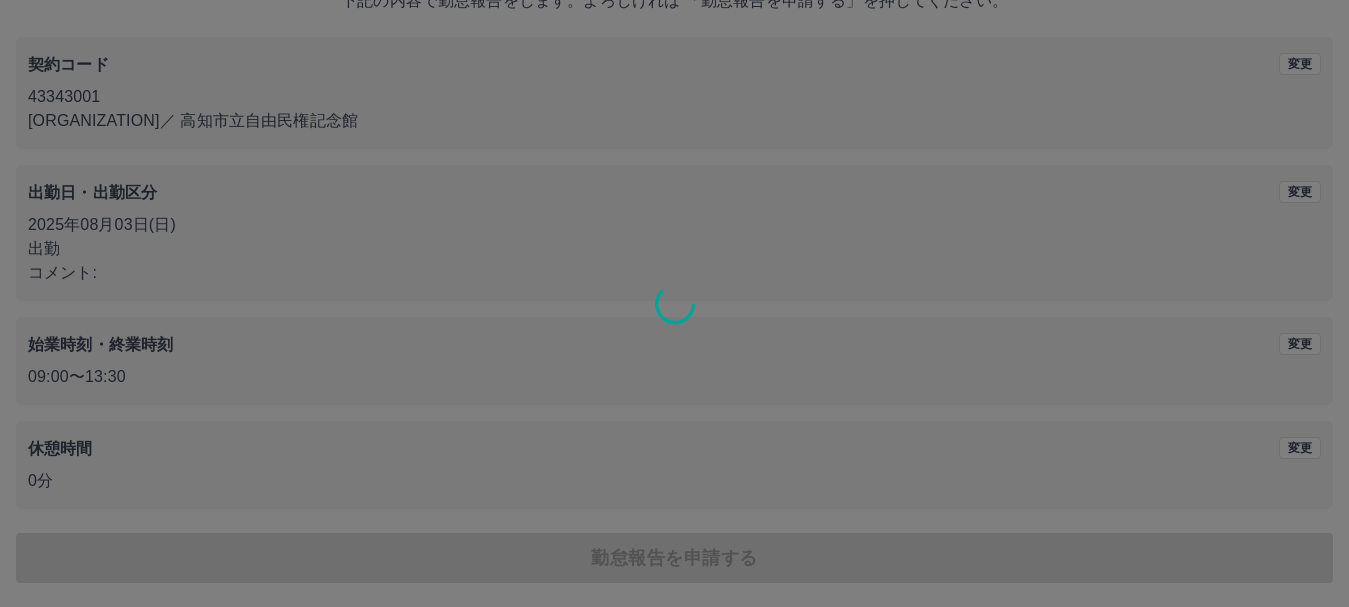 scroll, scrollTop: 0, scrollLeft: 0, axis: both 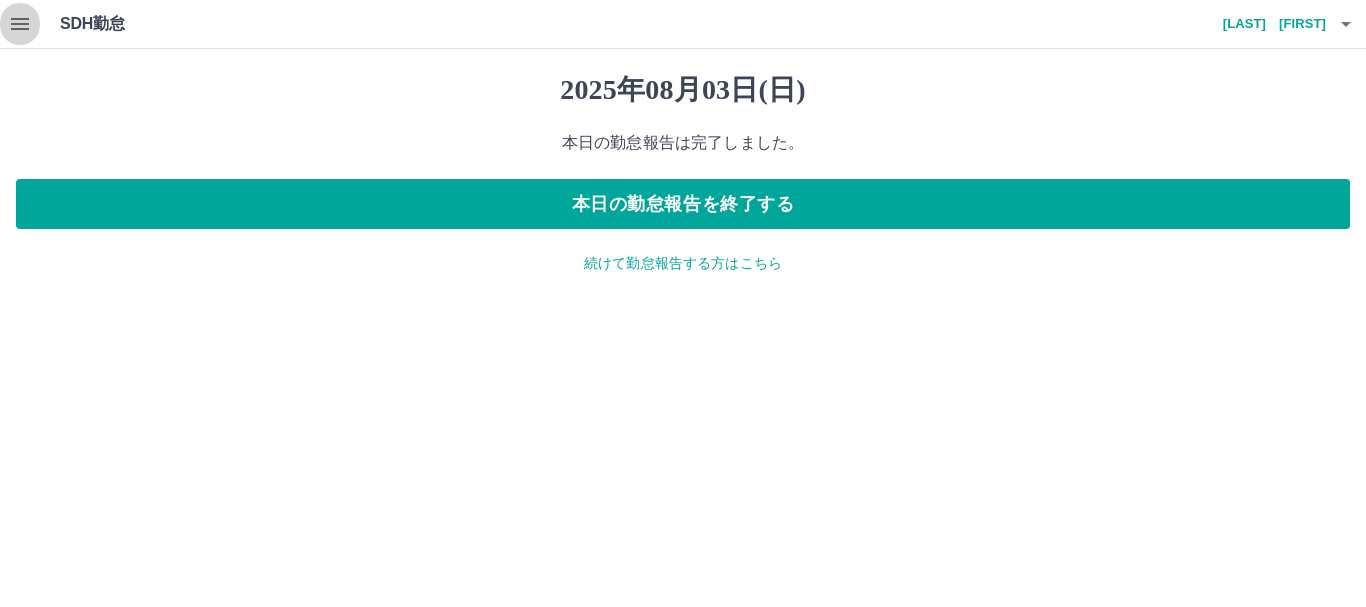 click at bounding box center [20, 24] 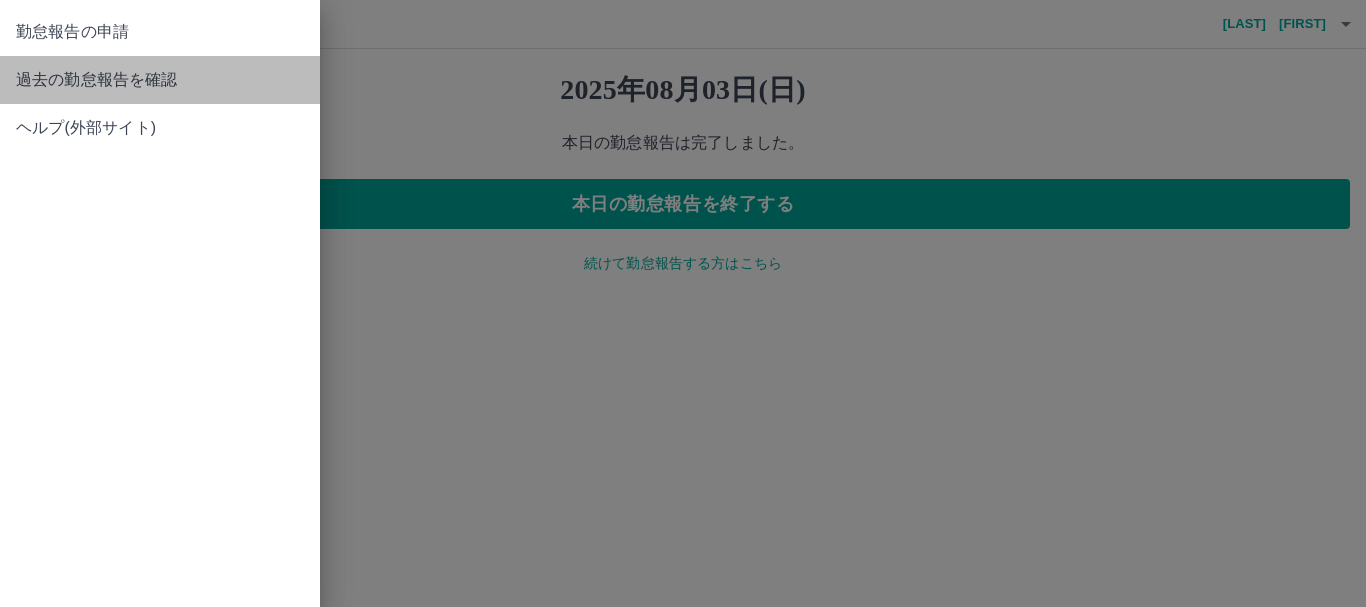 click on "過去の勤怠報告を確認" at bounding box center (160, 80) 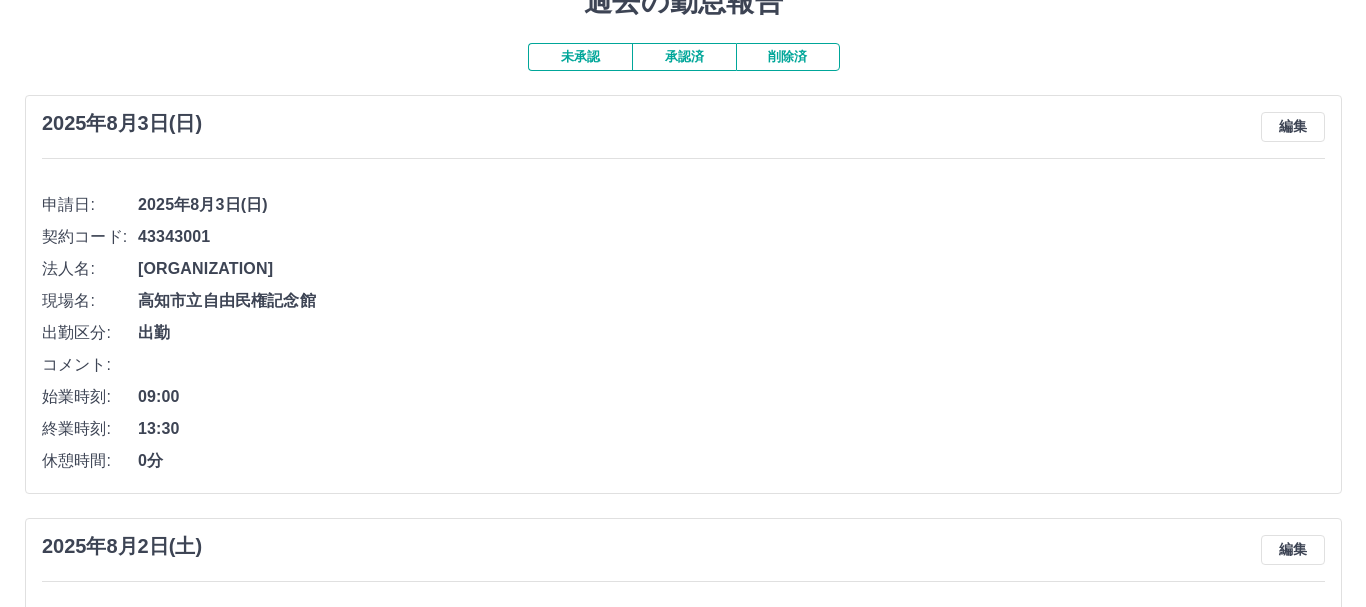scroll, scrollTop: 0, scrollLeft: 0, axis: both 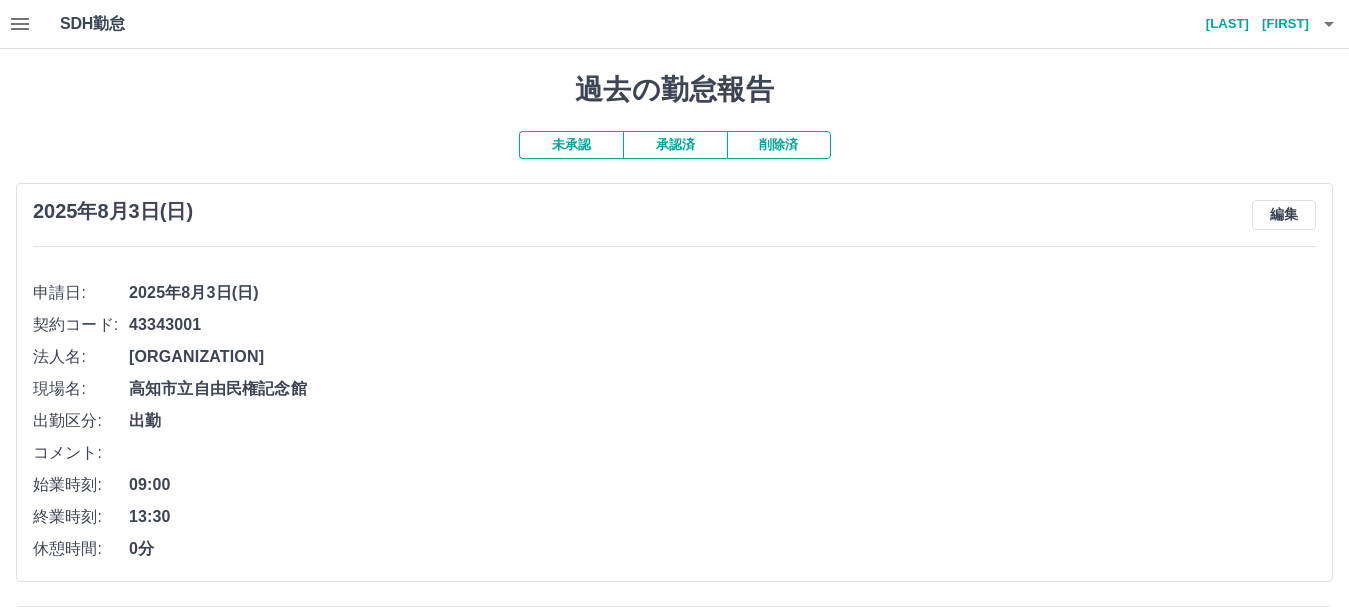 drag, startPoint x: 1365, startPoint y: 6, endPoint x: 796, endPoint y: 214, distance: 605.82587 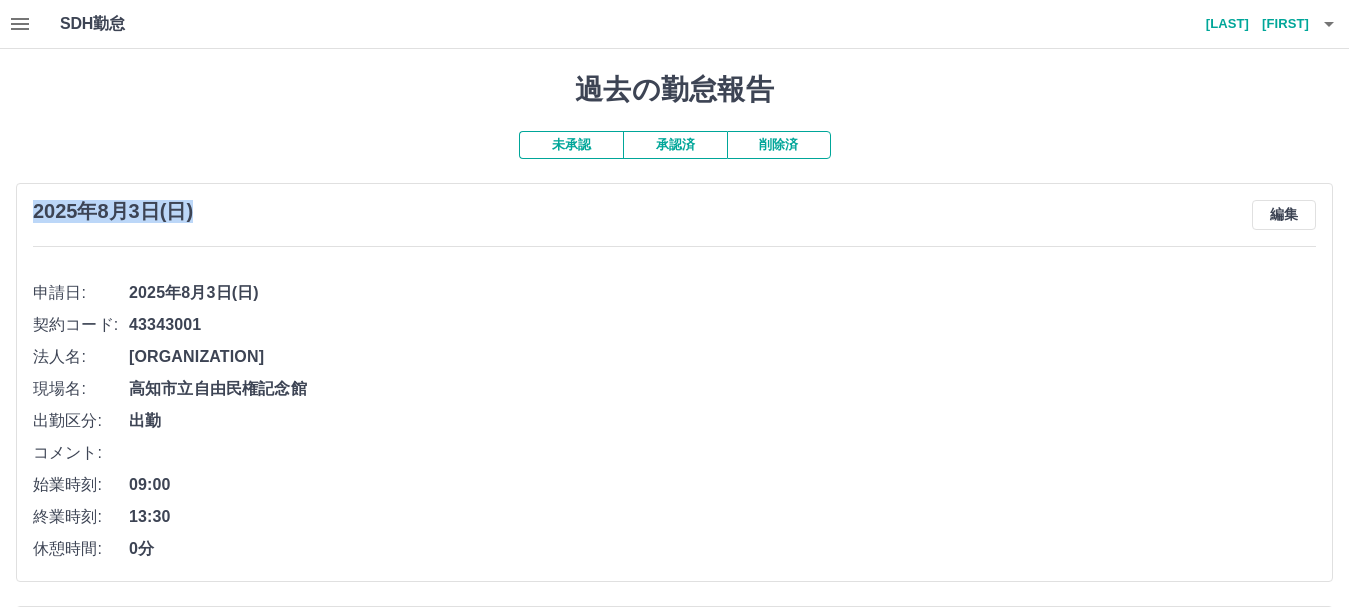 click 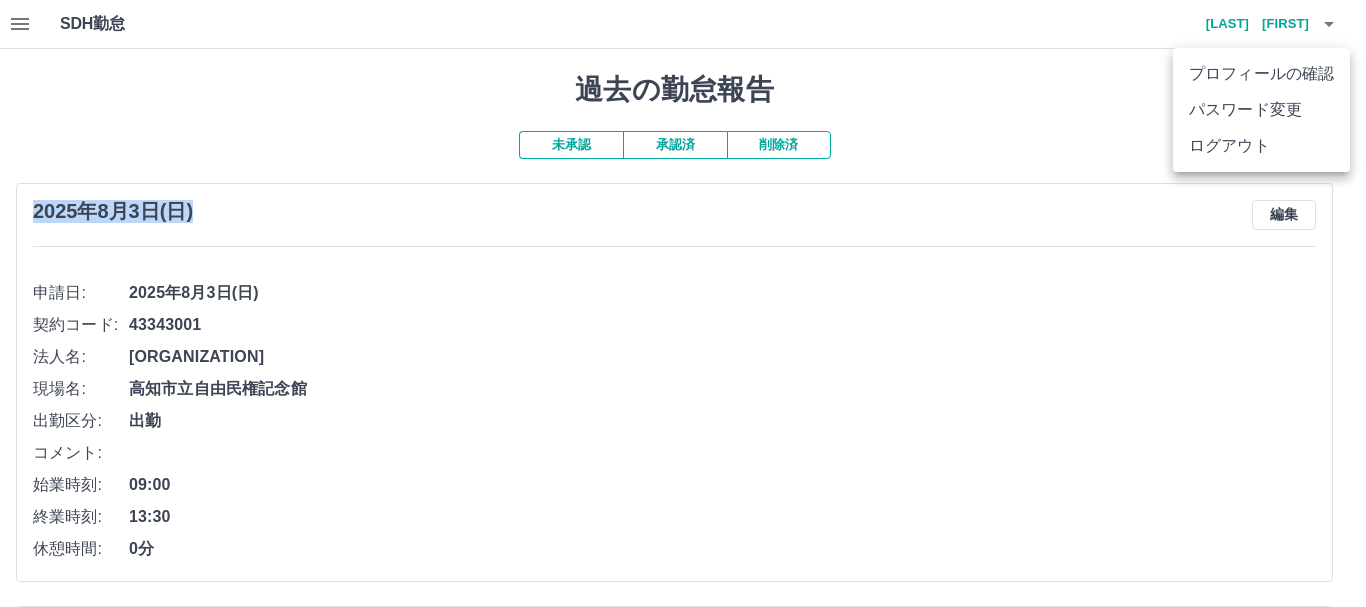 click on "ログアウト" at bounding box center [1261, 146] 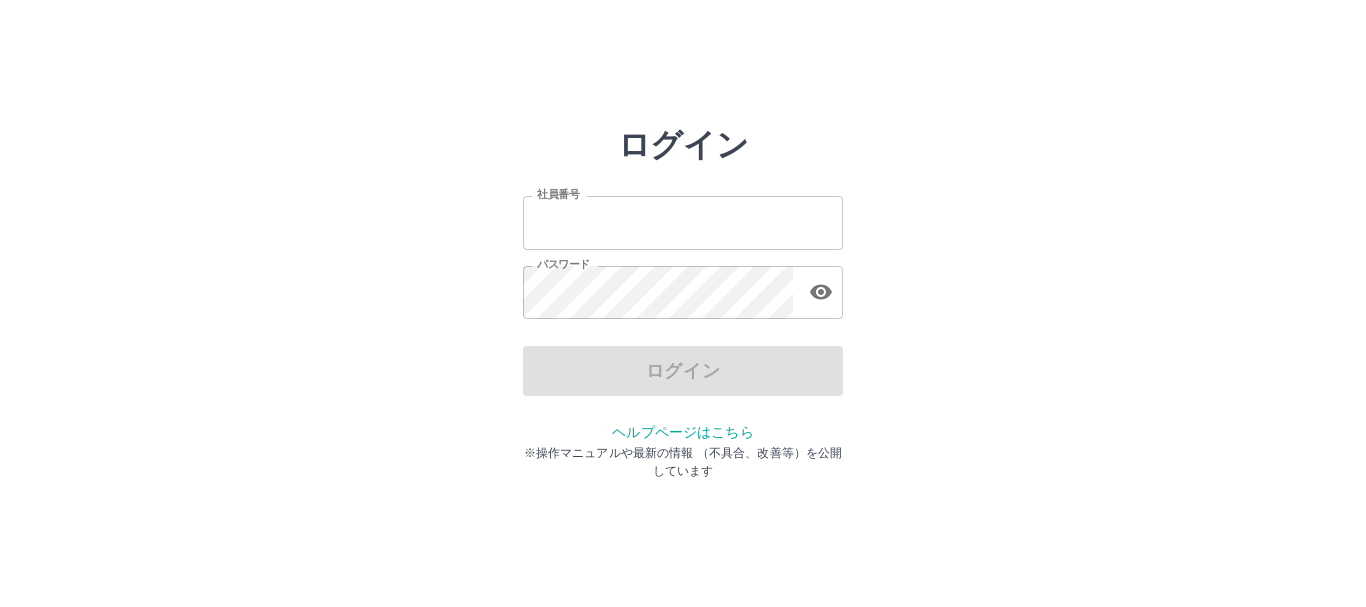 scroll, scrollTop: 0, scrollLeft: 0, axis: both 